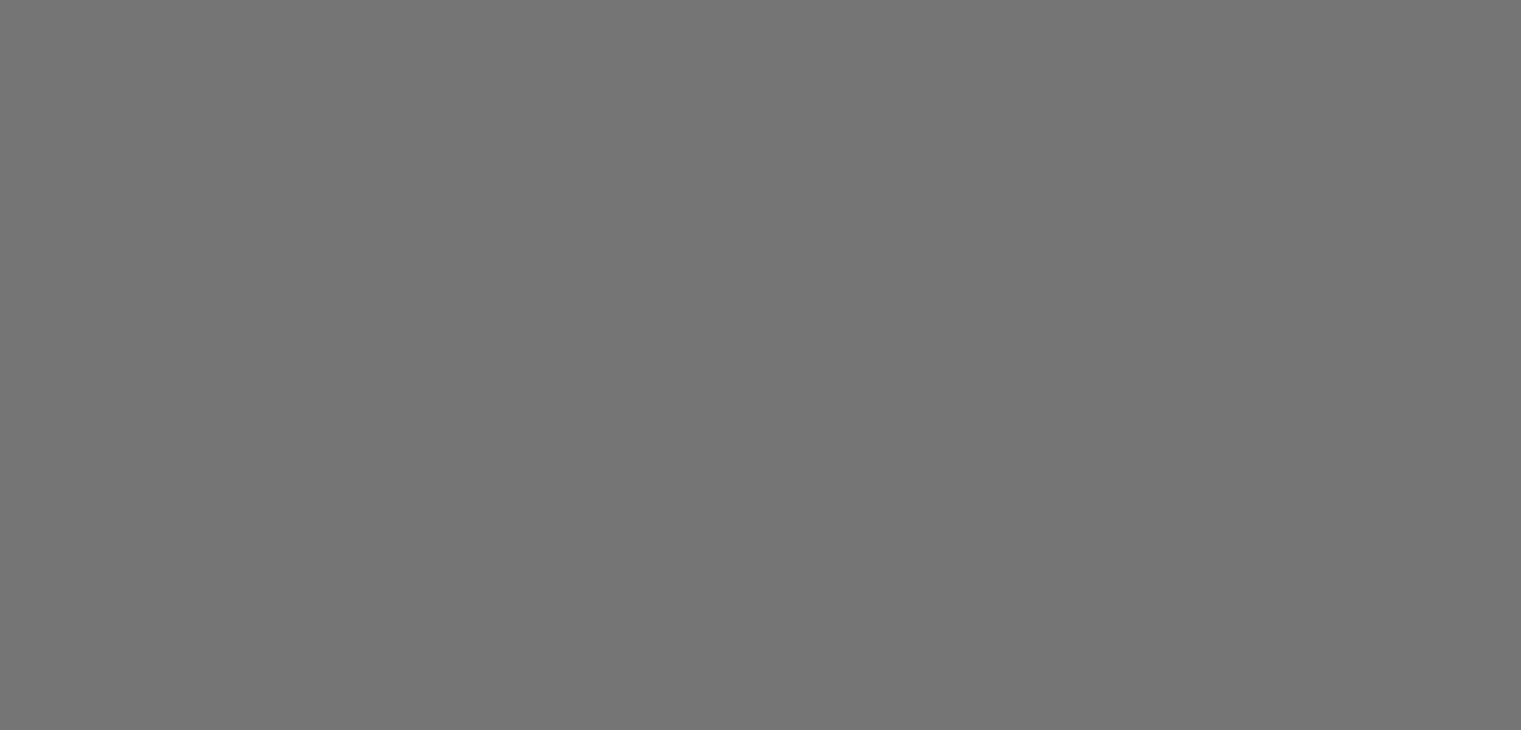 scroll, scrollTop: 0, scrollLeft: 0, axis: both 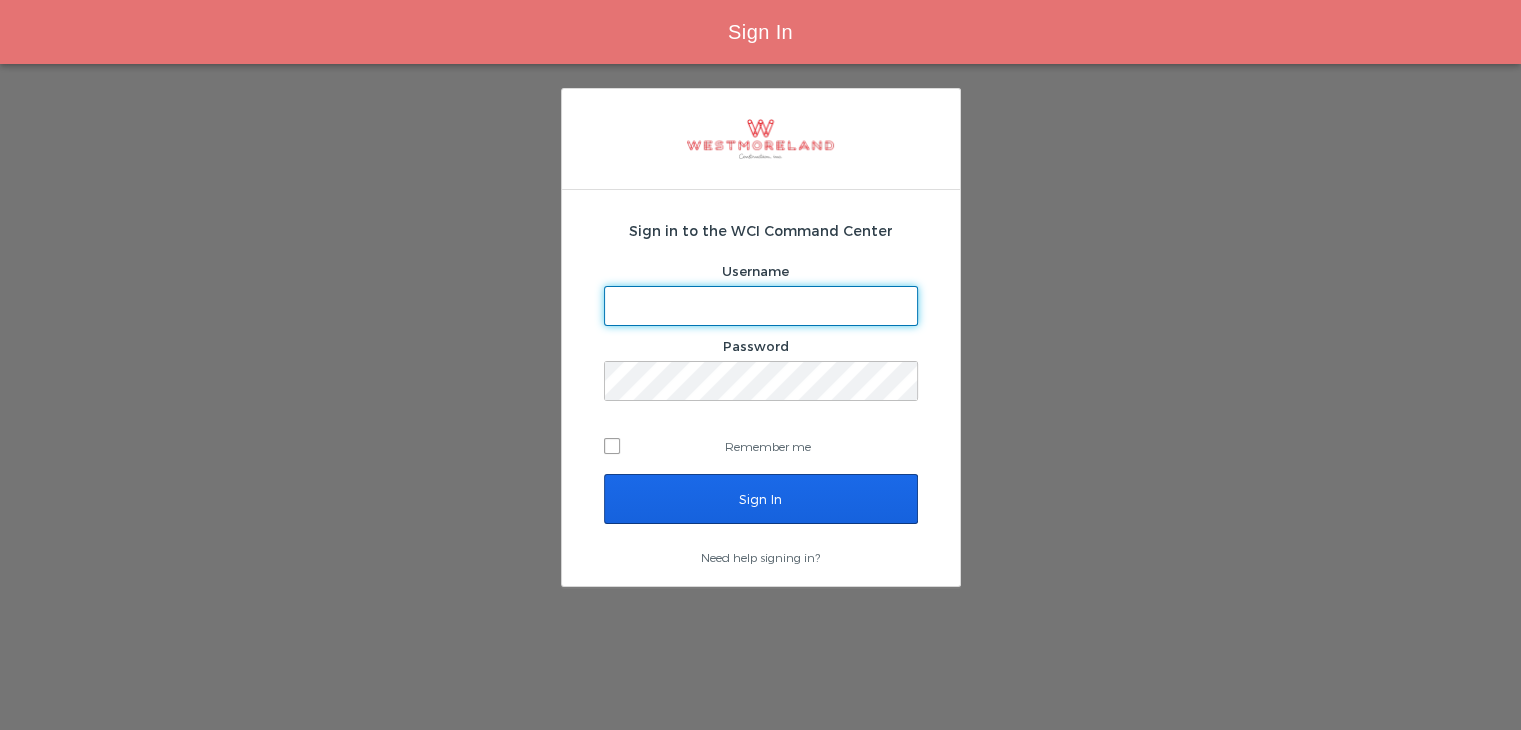 type on "[EMAIL]" 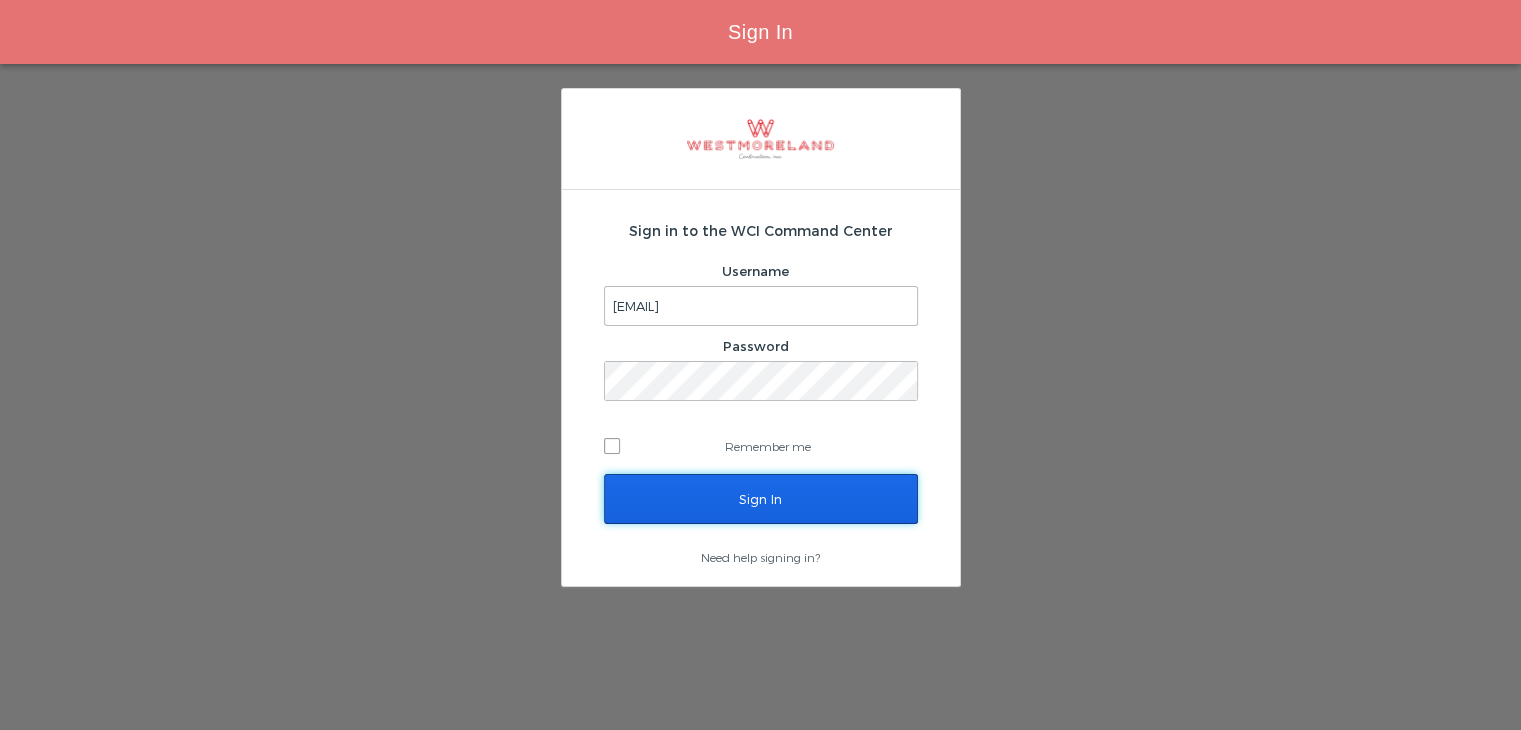 click on "Sign In" at bounding box center (761, 499) 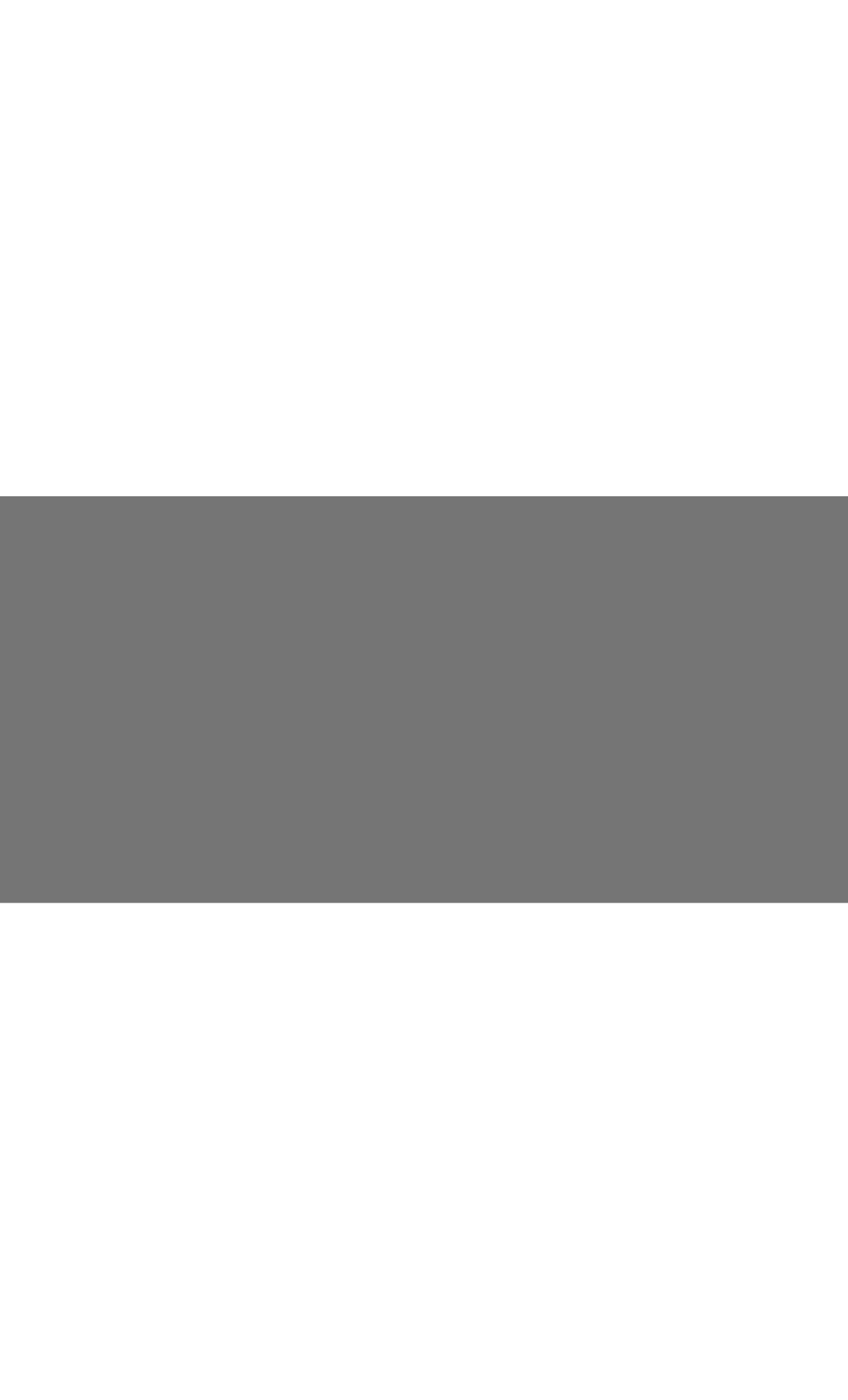 scroll, scrollTop: 0, scrollLeft: 0, axis: both 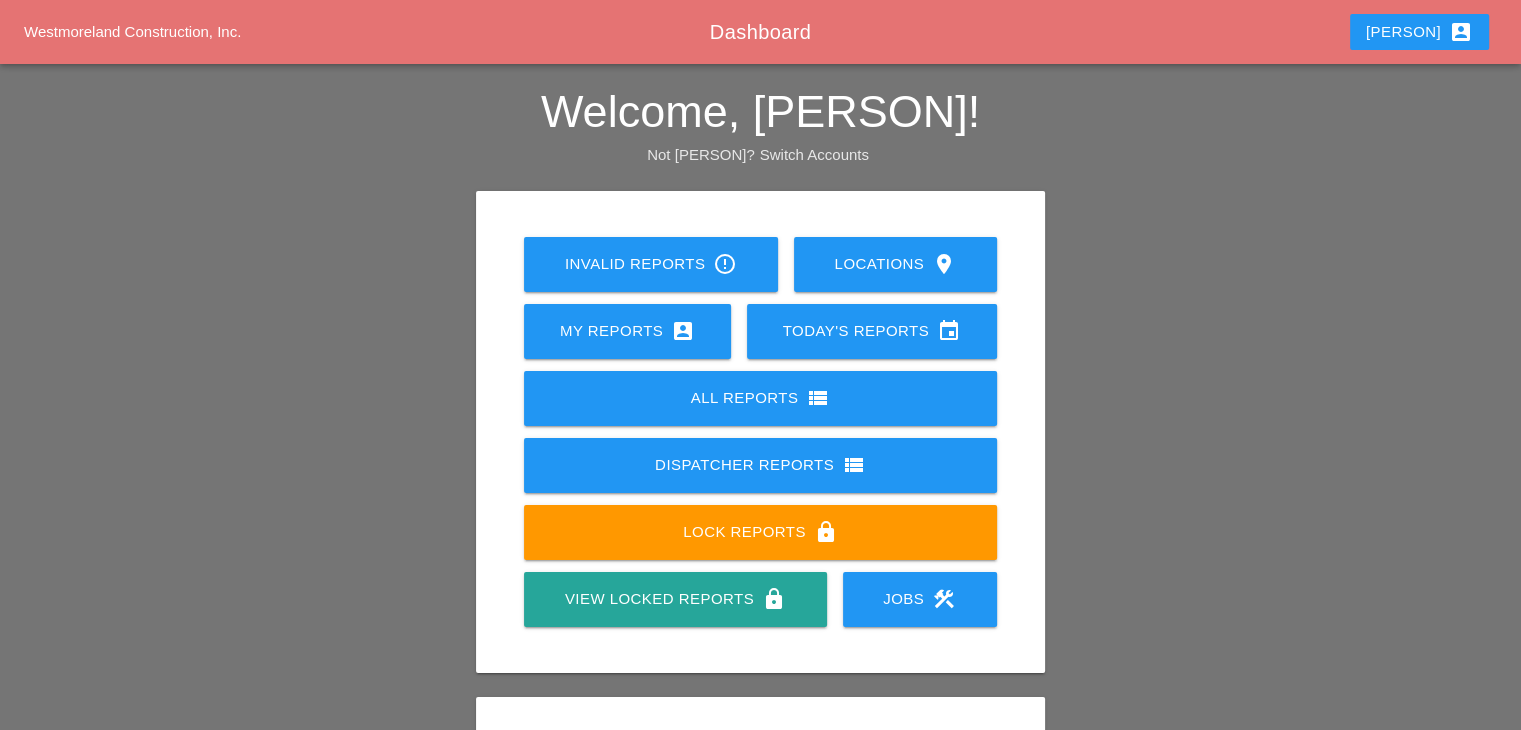 click on "All Reports view_list" at bounding box center [760, 398] 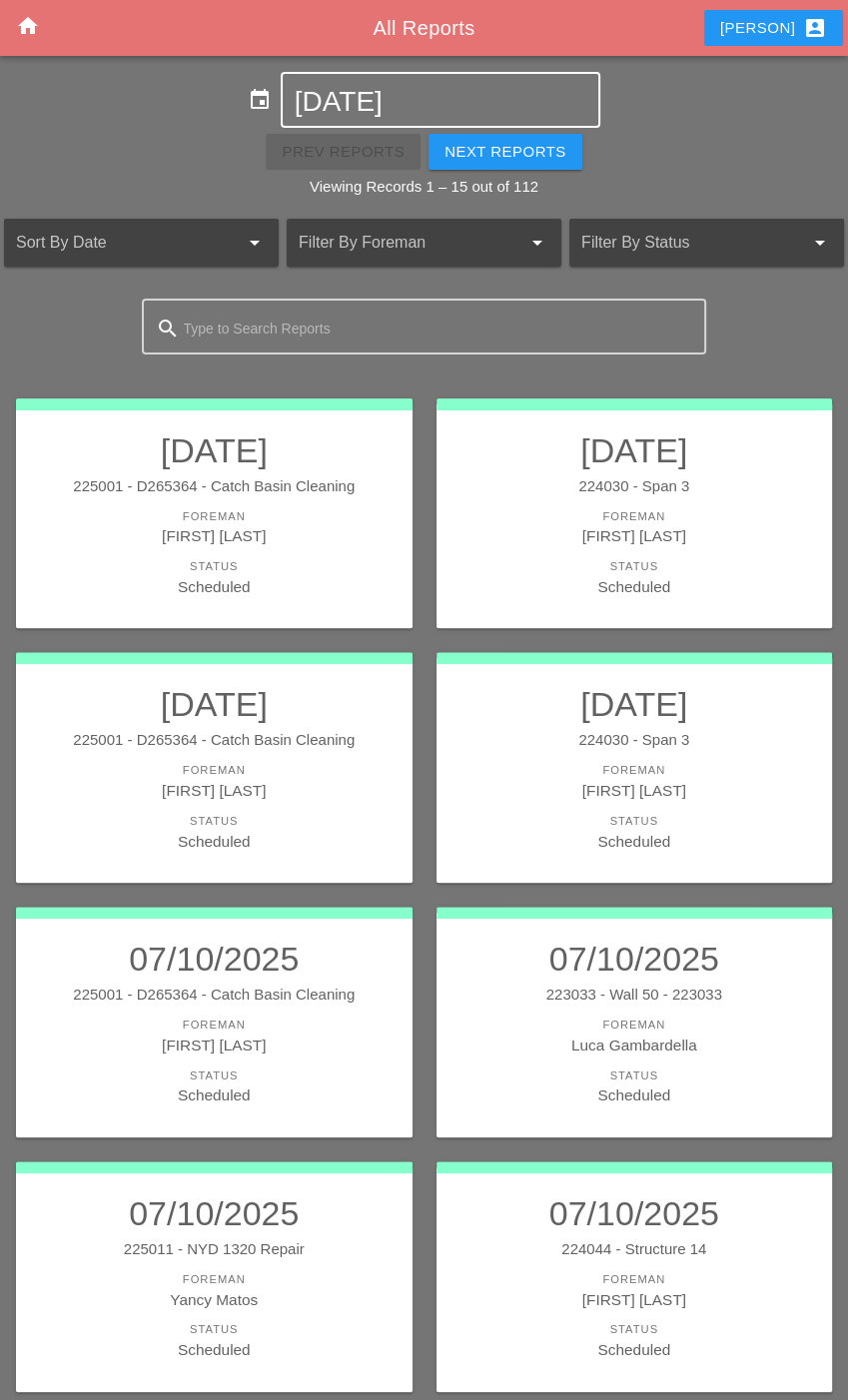 drag, startPoint x: 441, startPoint y: 105, endPoint x: 437, endPoint y: 117, distance: 12.649111 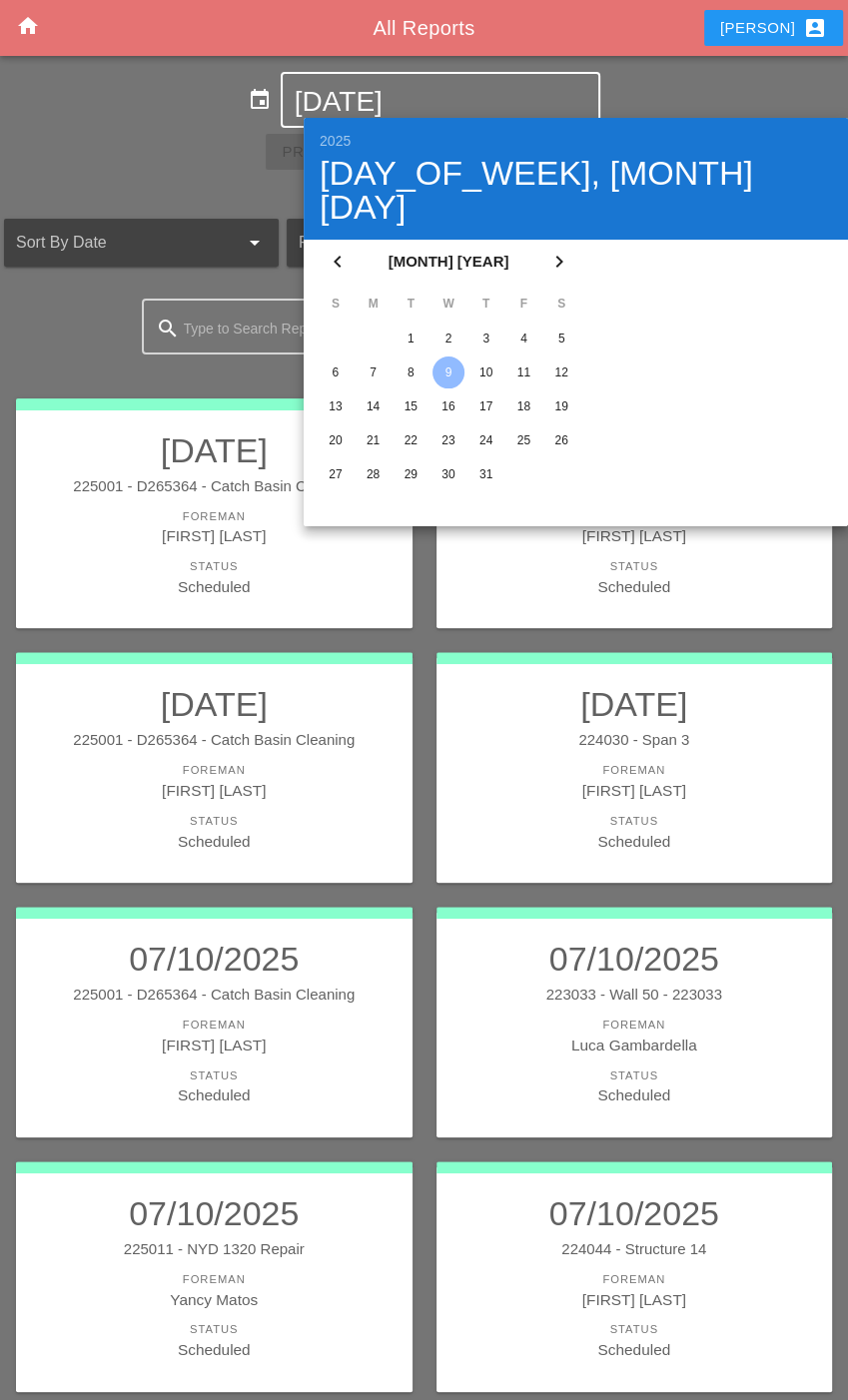 click on "chevron_left" at bounding box center [338, 262] 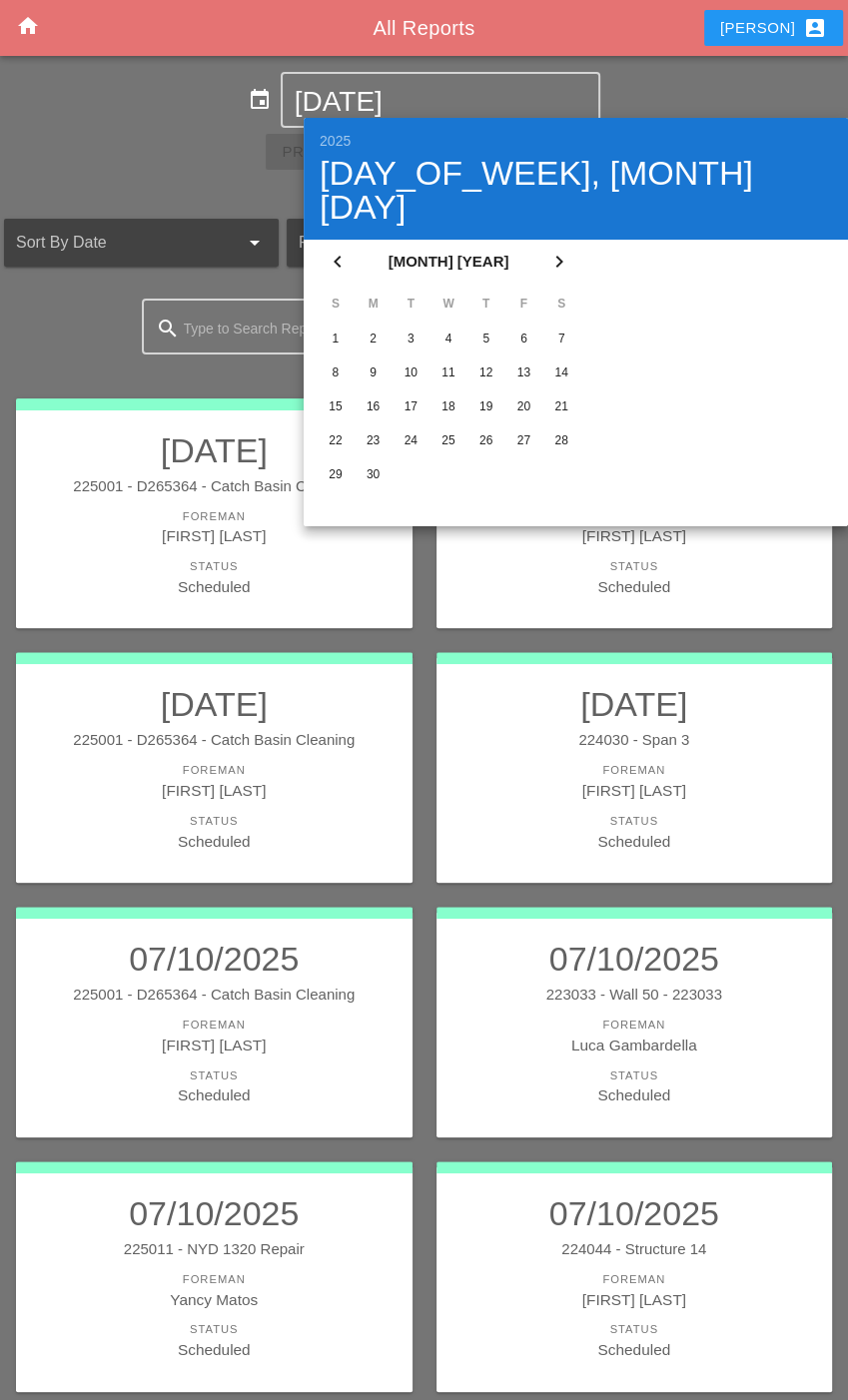 click on "chevron_left" at bounding box center (338, 262) 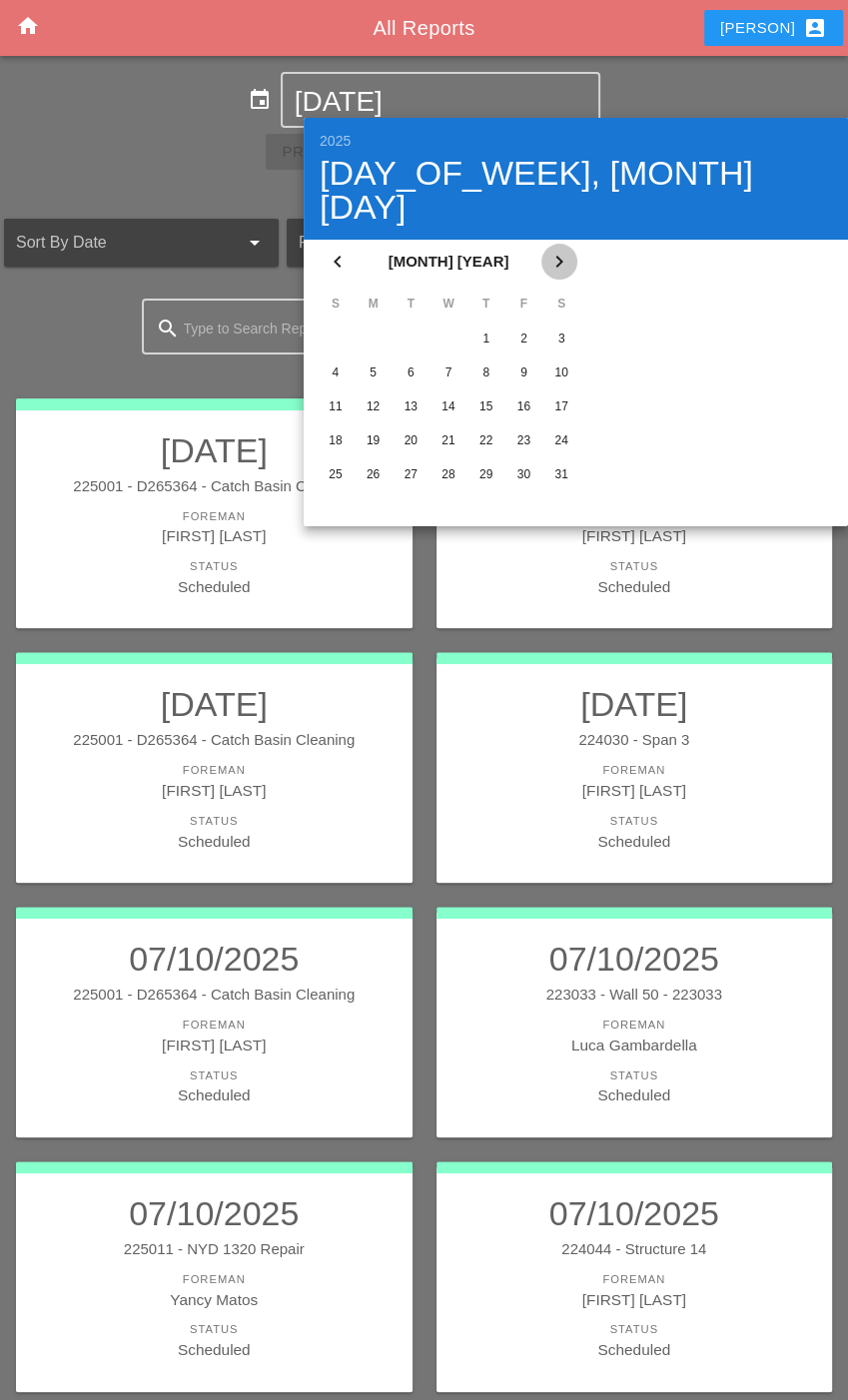 click on "chevron_right" at bounding box center [338, 262] 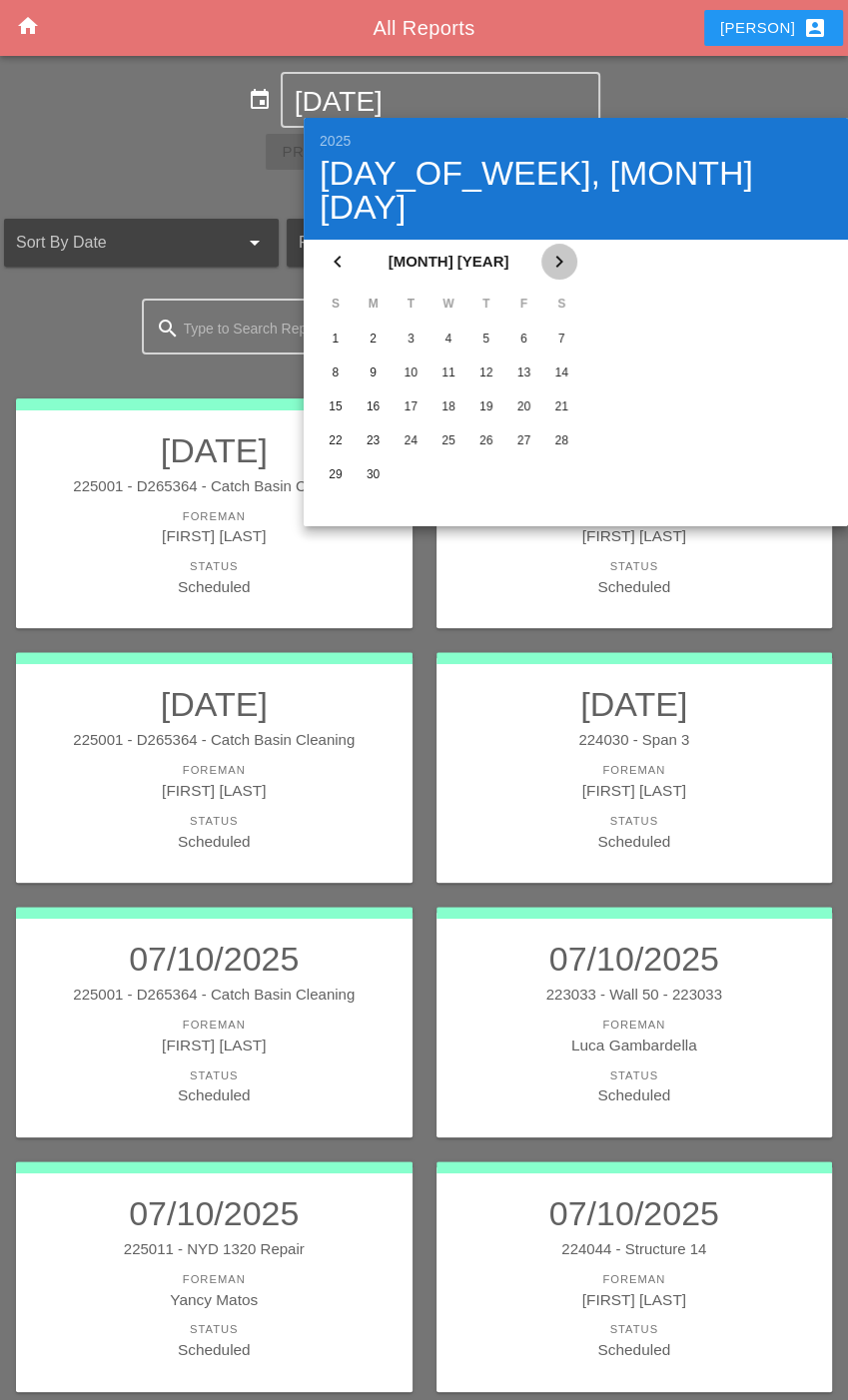 click on "chevron_right" at bounding box center [338, 262] 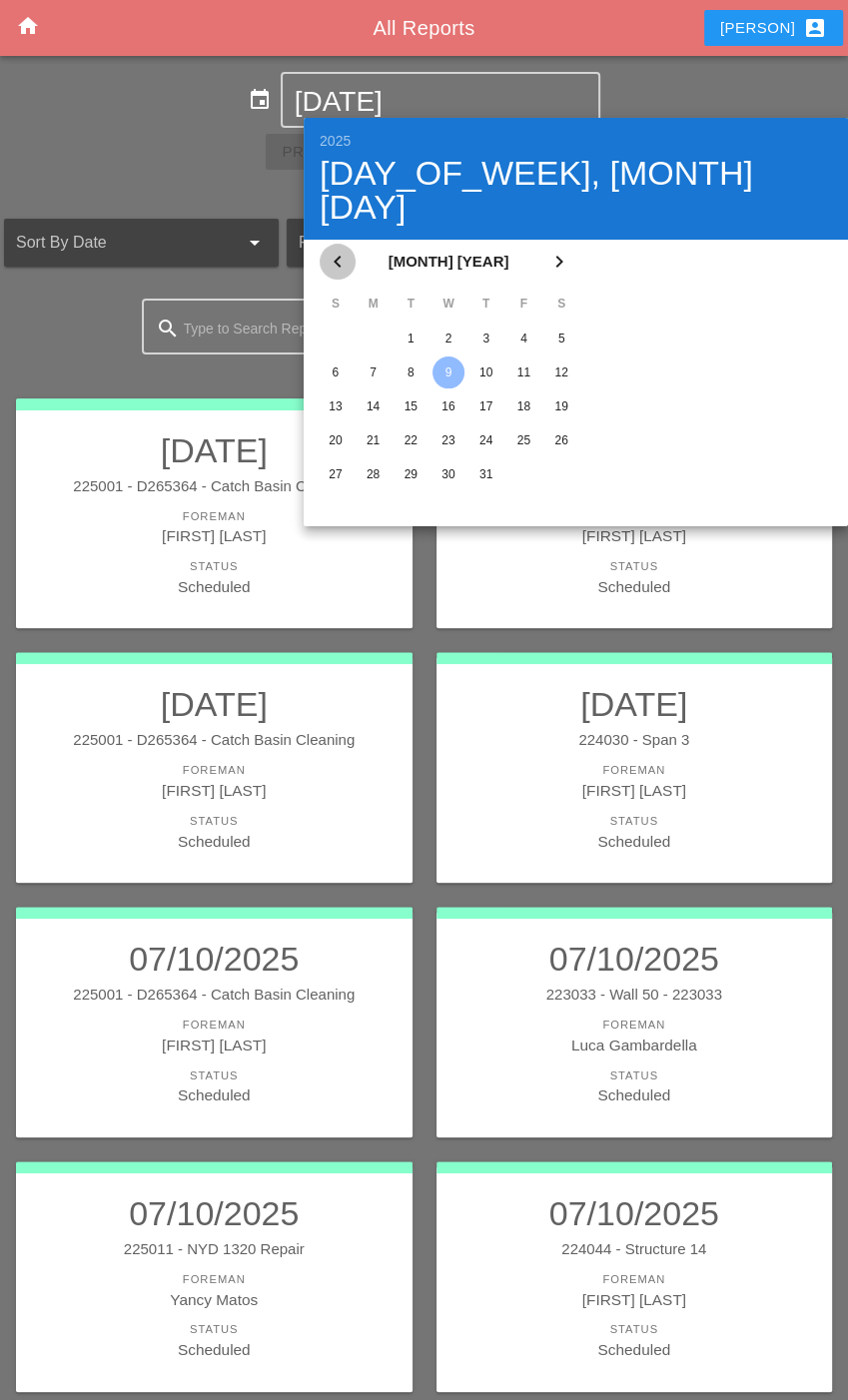 click on "chevron_left" at bounding box center (338, 262) 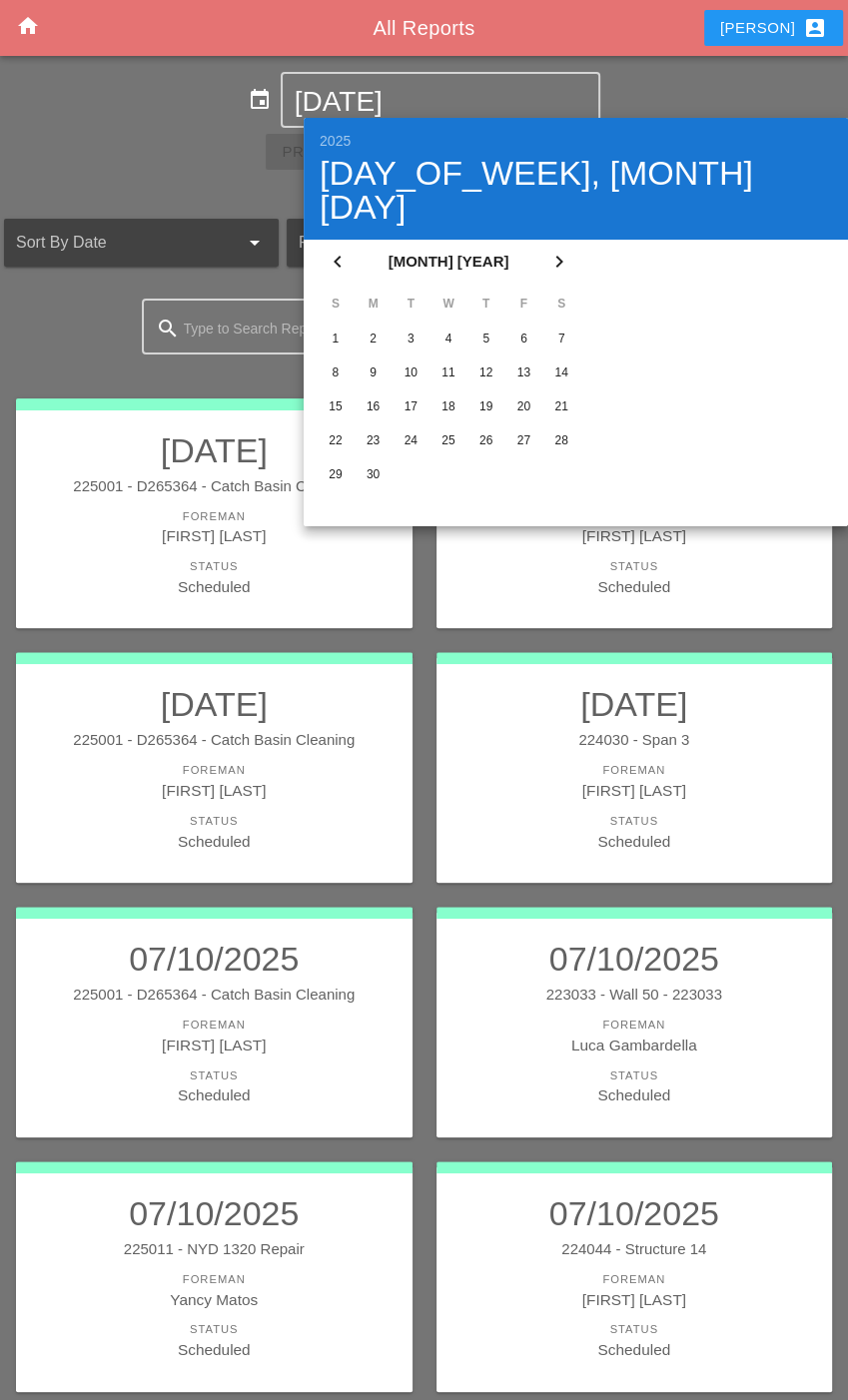 click on "27" at bounding box center [336, 339] 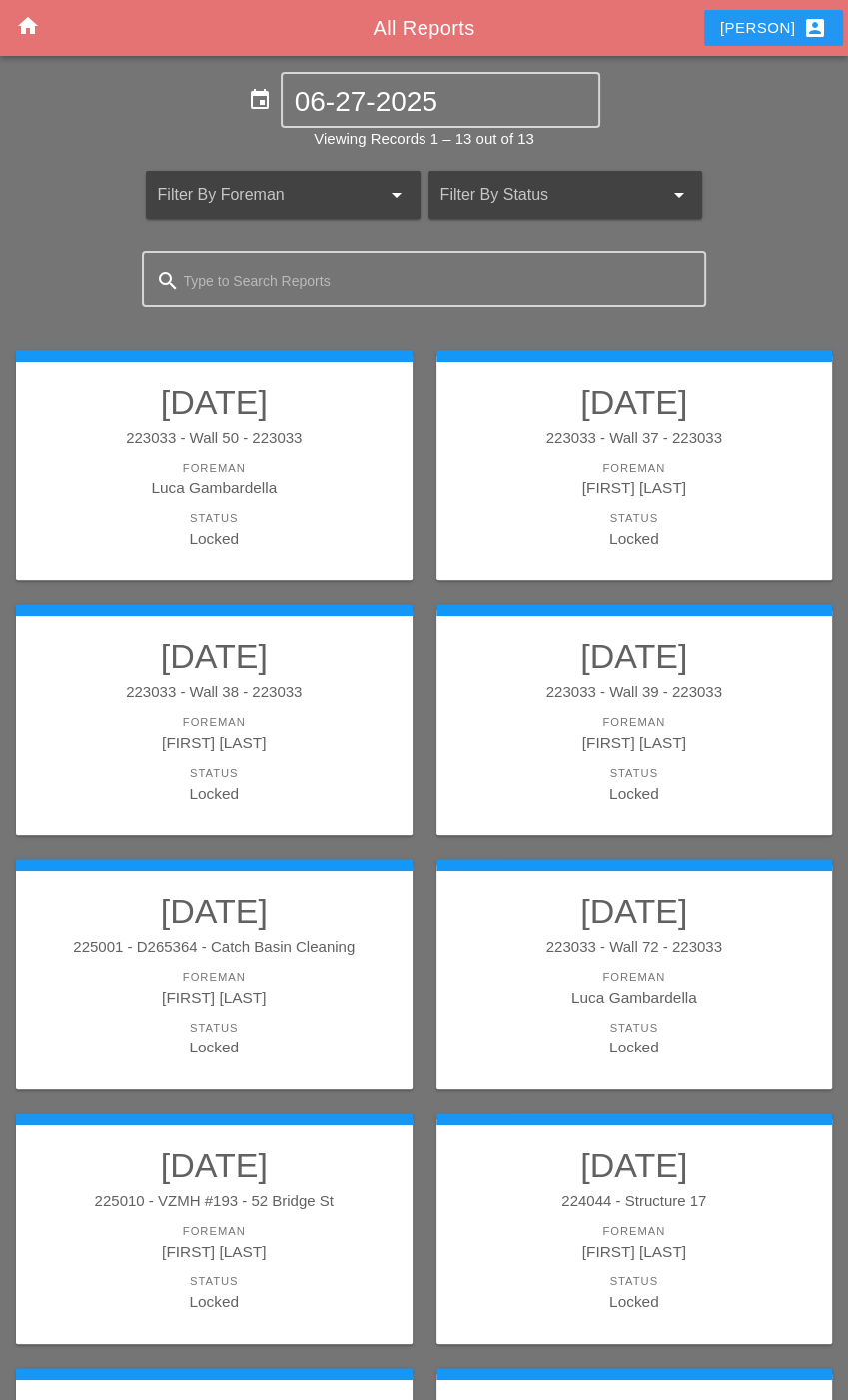 click on "[FIRST] [LAST]" at bounding box center [634, 742] 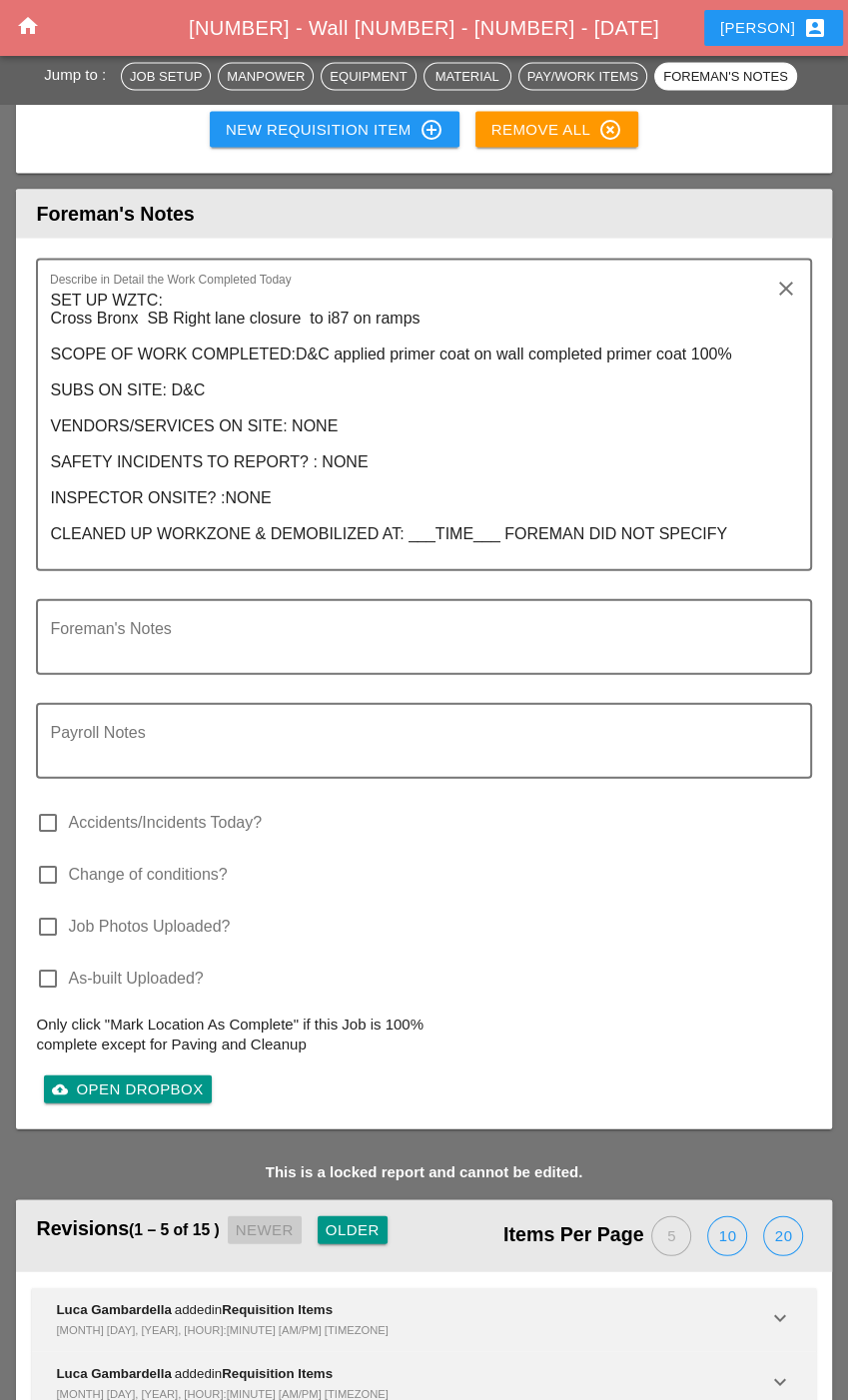 scroll, scrollTop: 2413, scrollLeft: 0, axis: vertical 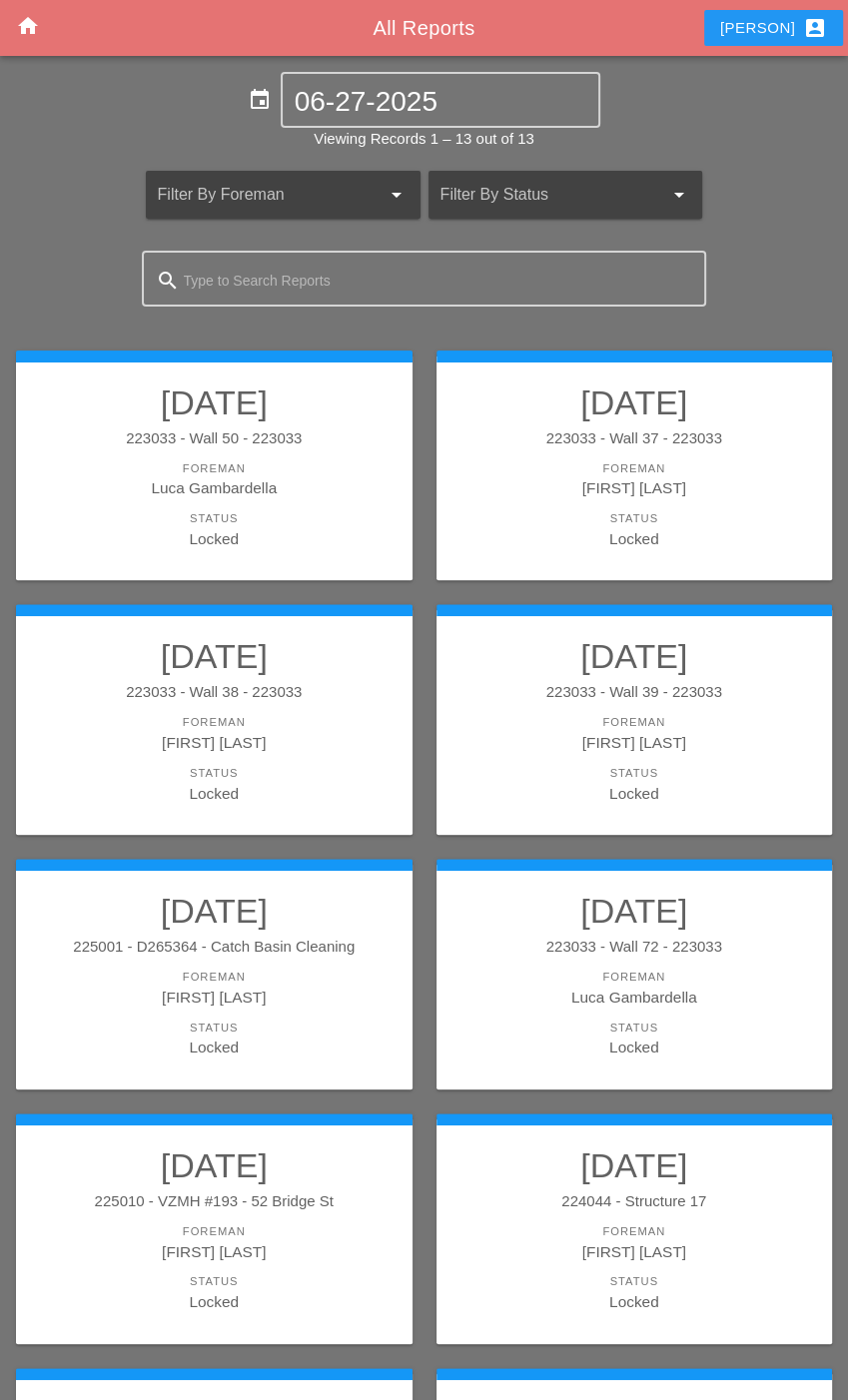 click on "[FIRST] [LAST]" at bounding box center [214, 742] 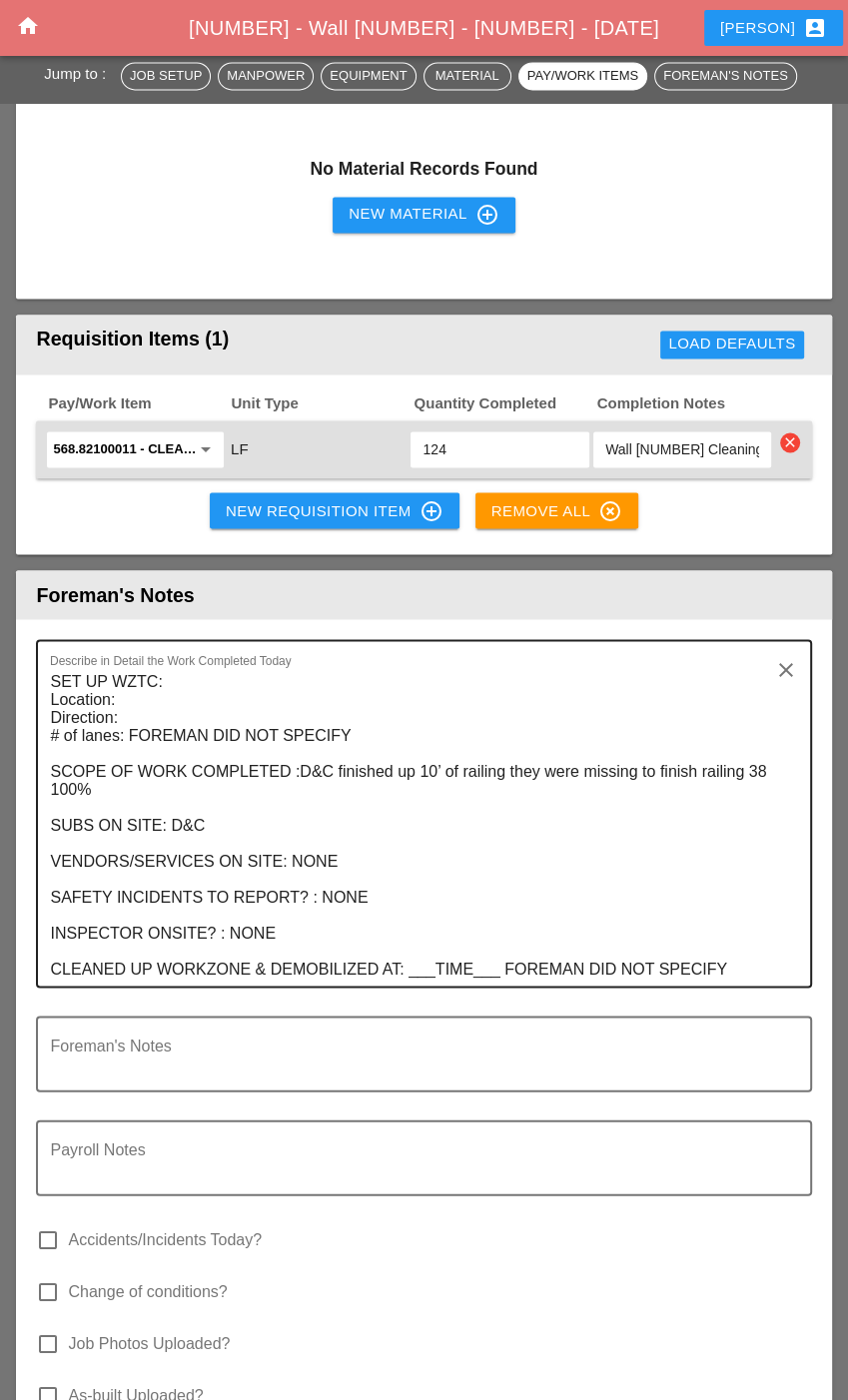 scroll, scrollTop: 1997, scrollLeft: 0, axis: vertical 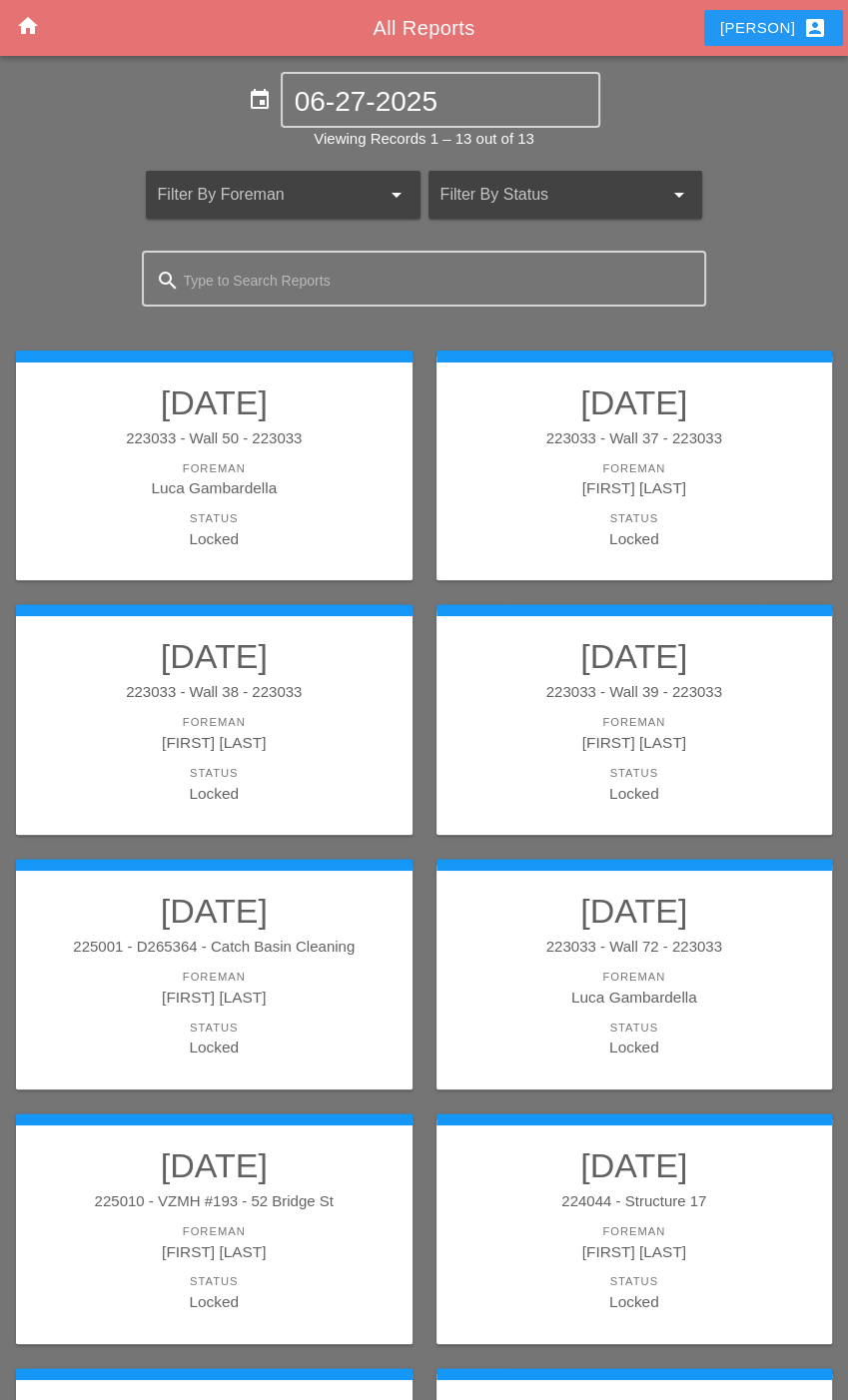 click on "Foreman" at bounding box center (634, 468) 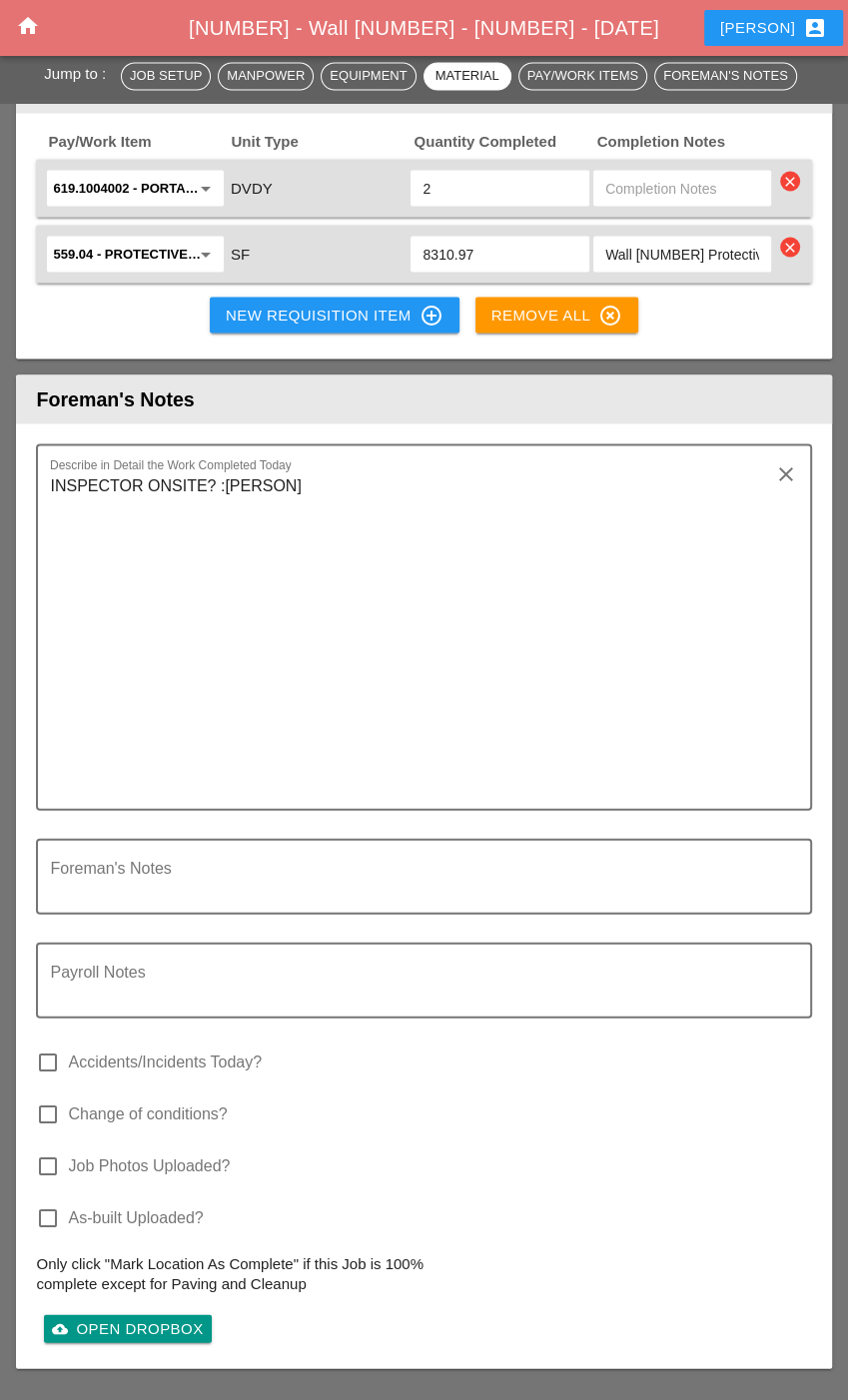 scroll, scrollTop: 1997, scrollLeft: 0, axis: vertical 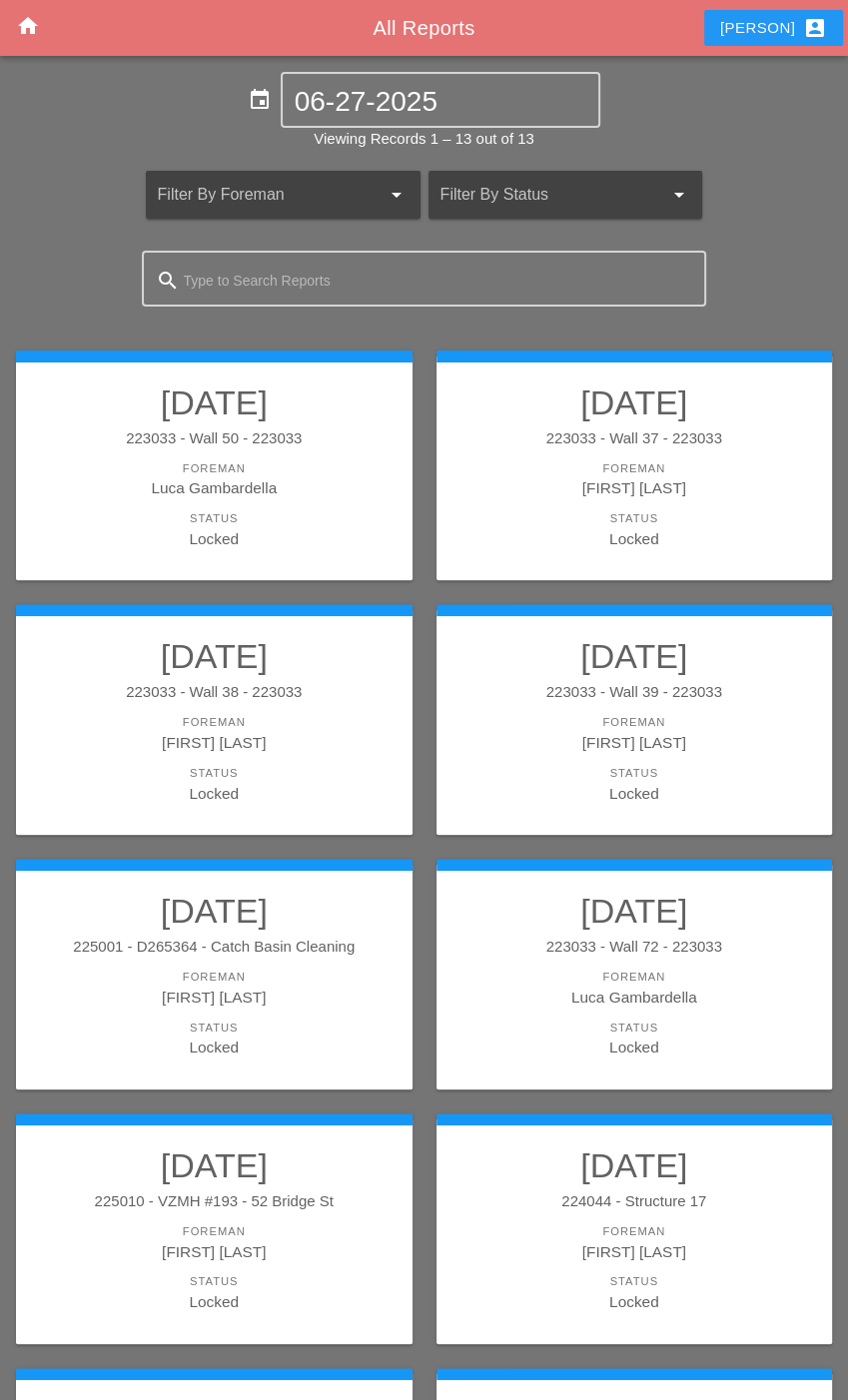 click on "Luca Gambardella" at bounding box center (214, 487) 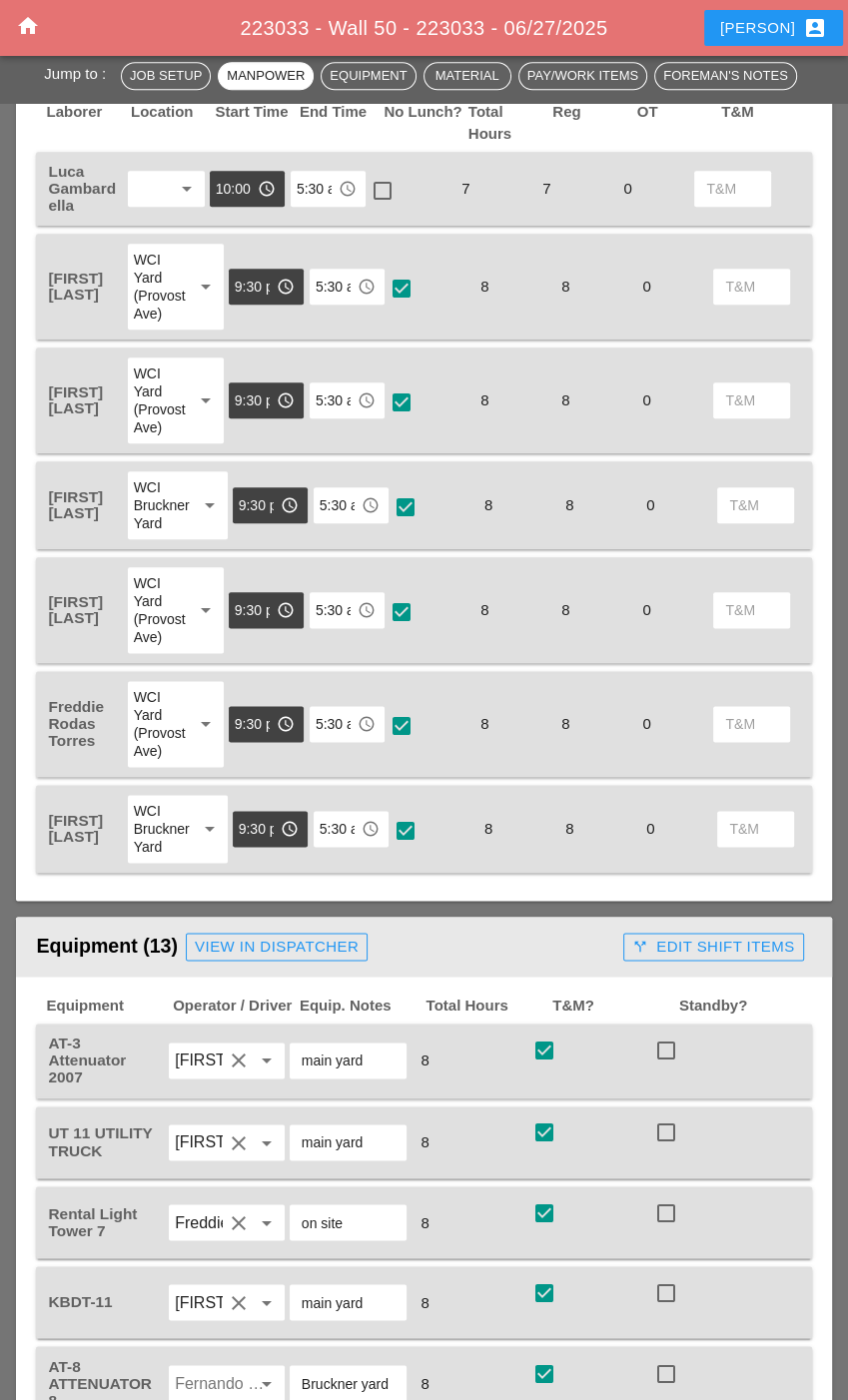 scroll, scrollTop: 999, scrollLeft: 0, axis: vertical 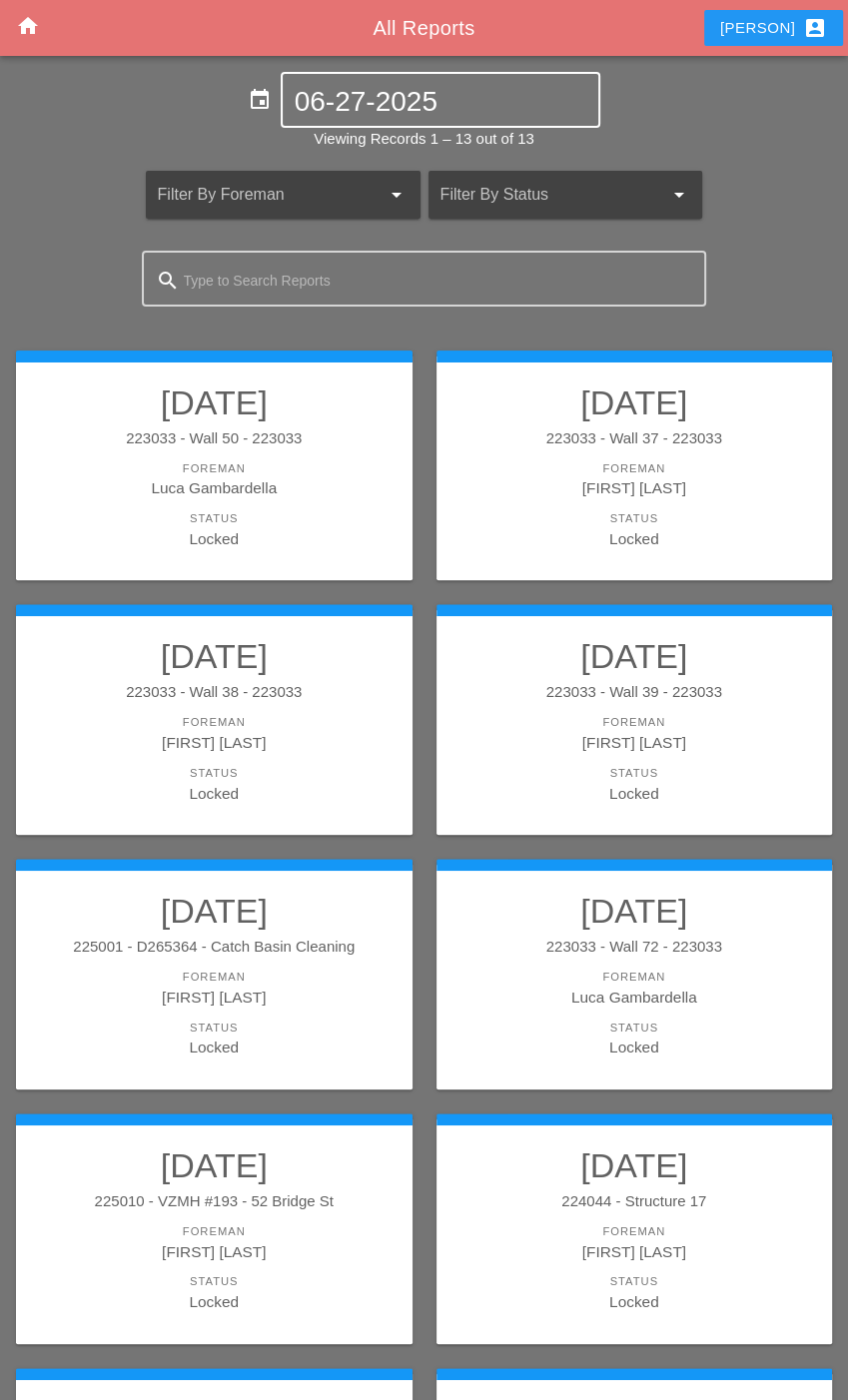 click on "06-27-2025" at bounding box center (440, 102) 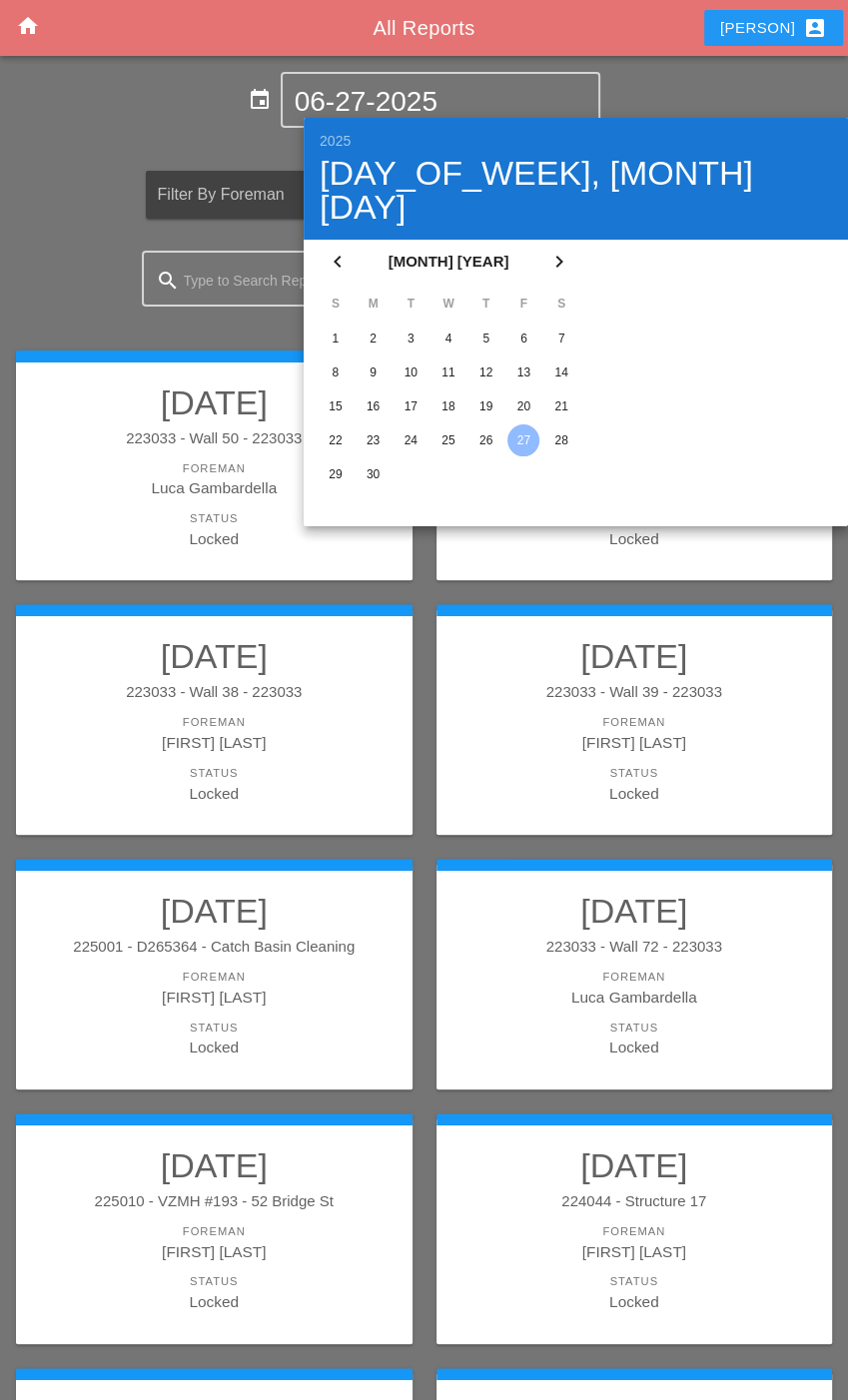 click on "30" at bounding box center (336, 339) 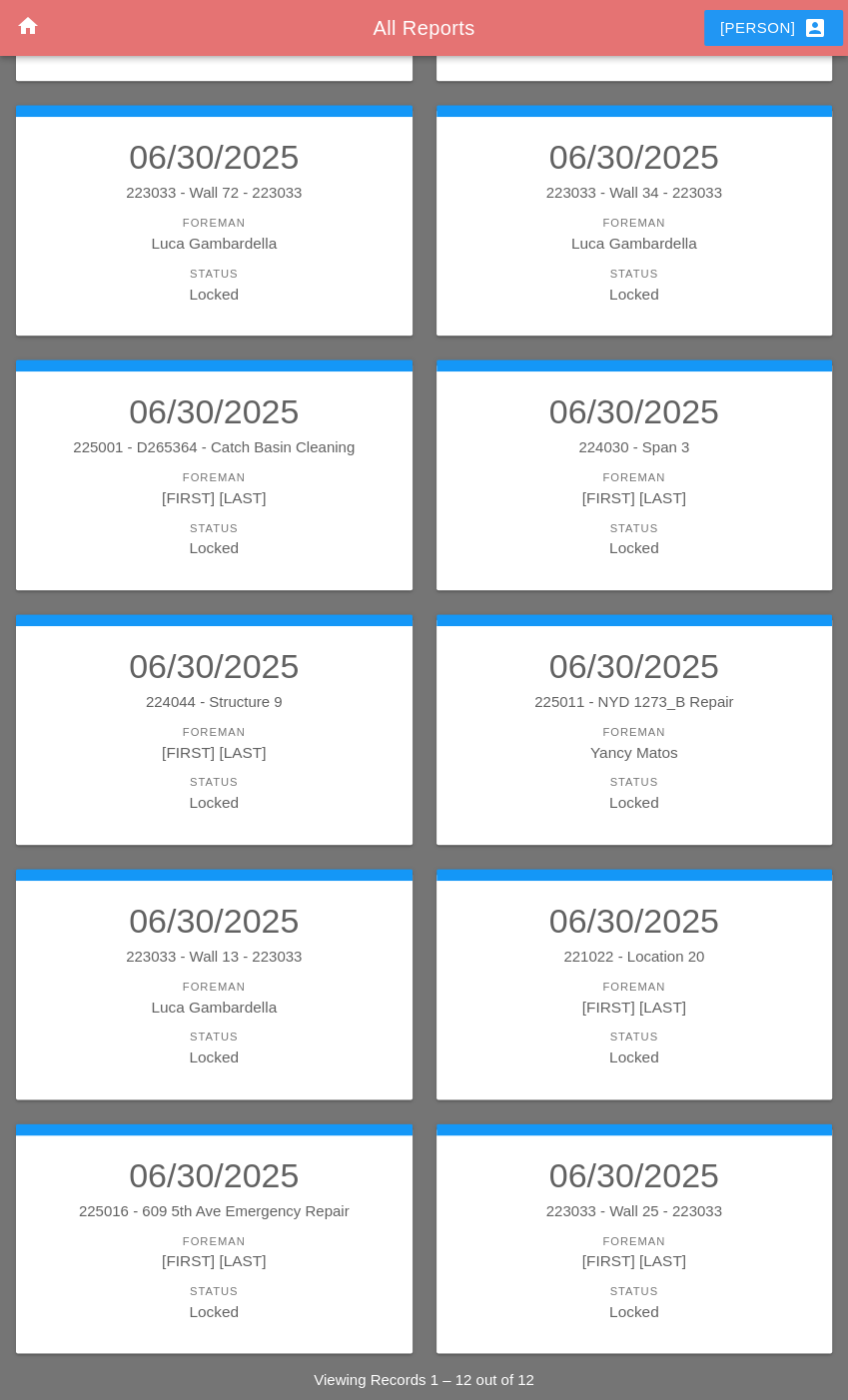 scroll, scrollTop: 523, scrollLeft: 0, axis: vertical 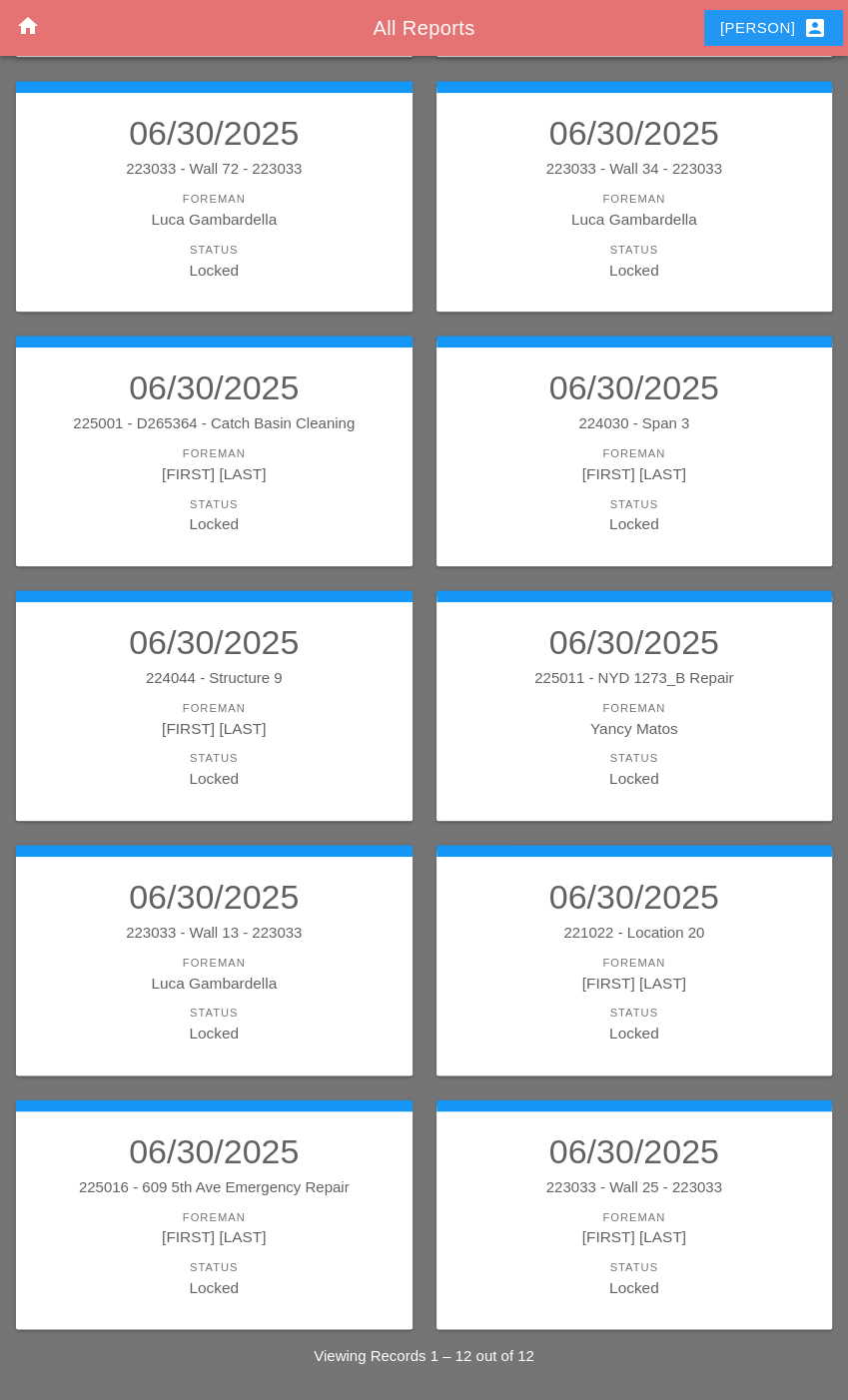 click on "223033 - Wall 25 - 223033" at bounding box center (634, 1187) 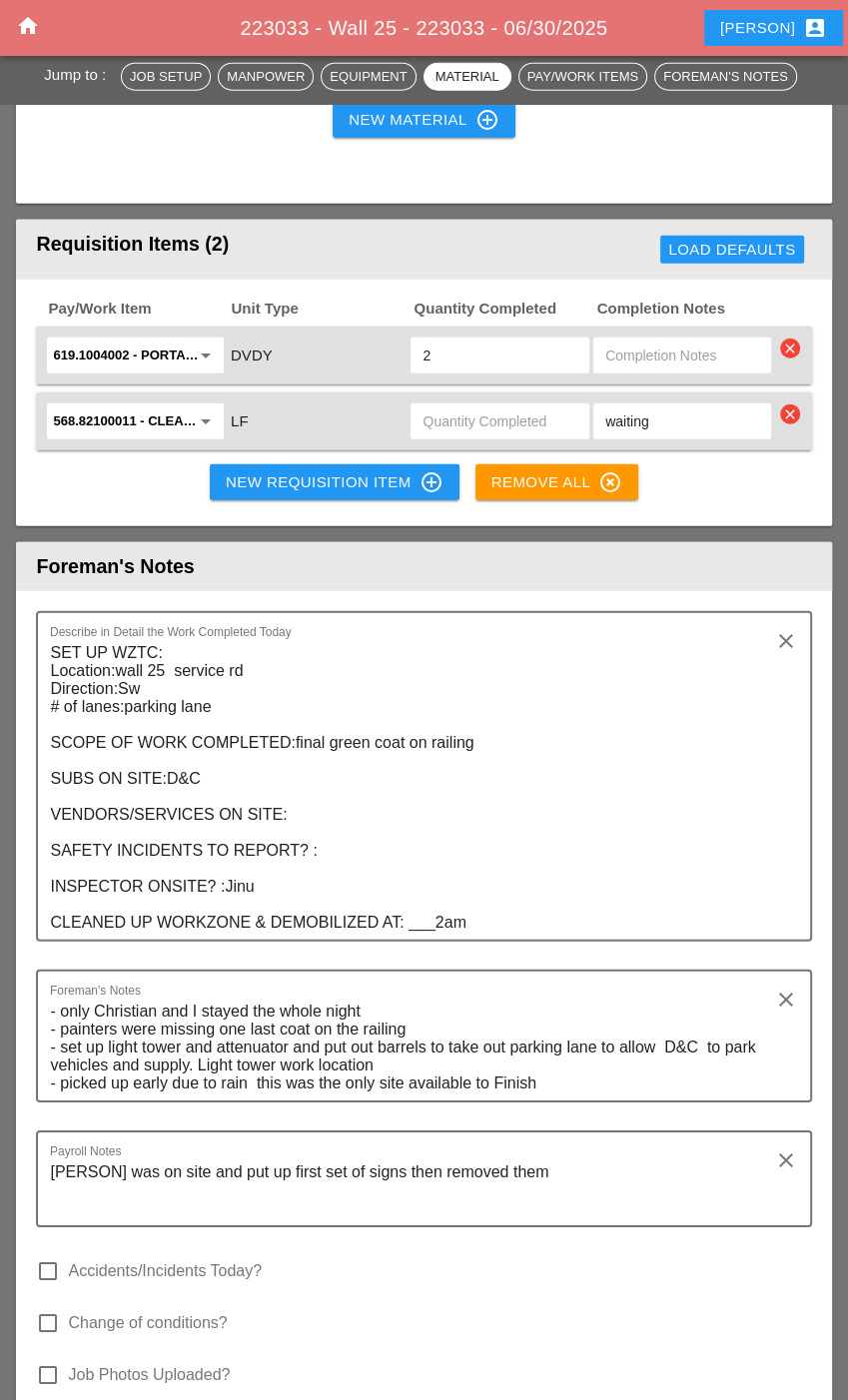 scroll, scrollTop: 2796, scrollLeft: 0, axis: vertical 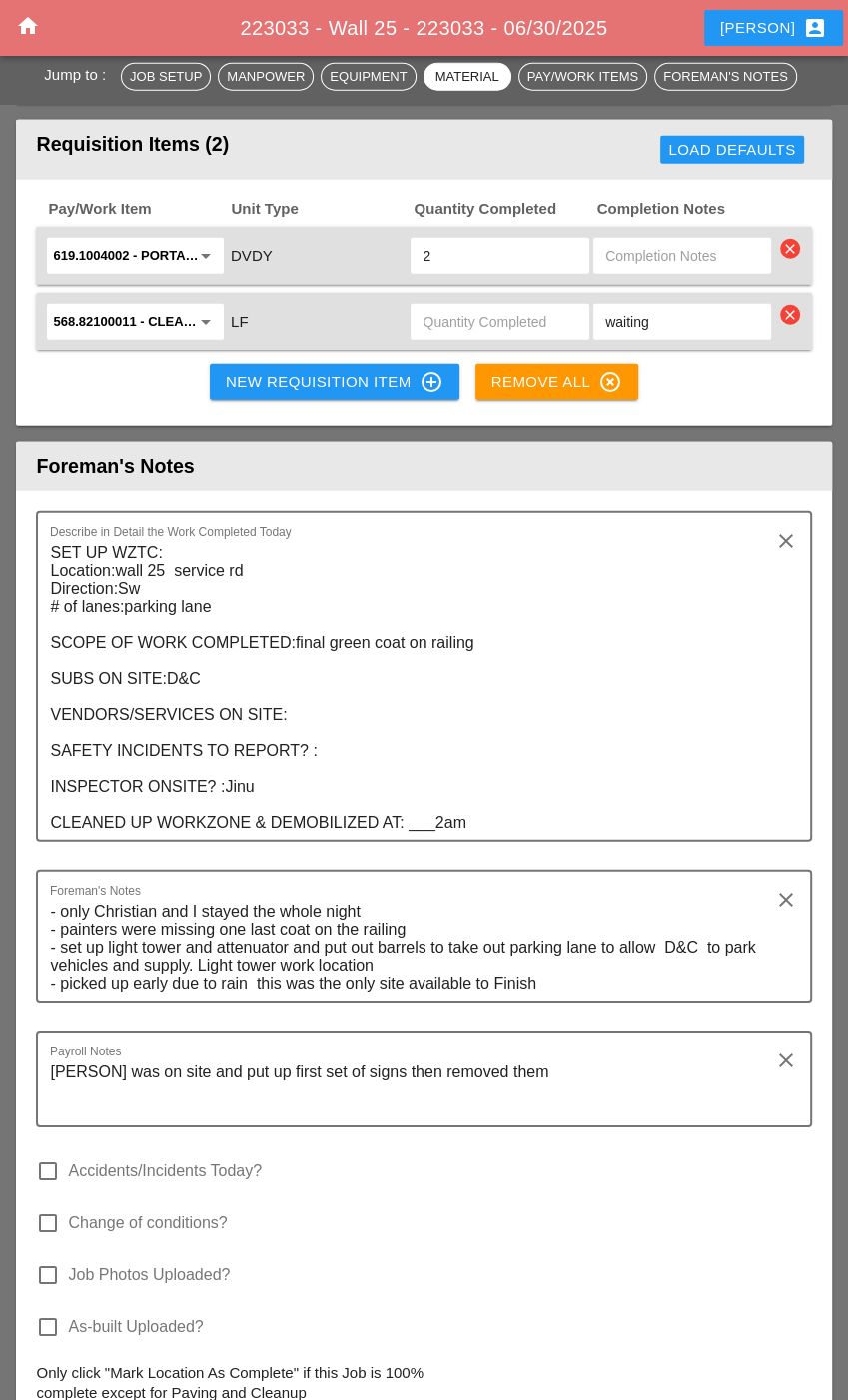 click on "Jump to : Job Setup Manpower Equipment Material Pay/Work Items Foreman's Notes" at bounding box center (424, 75) 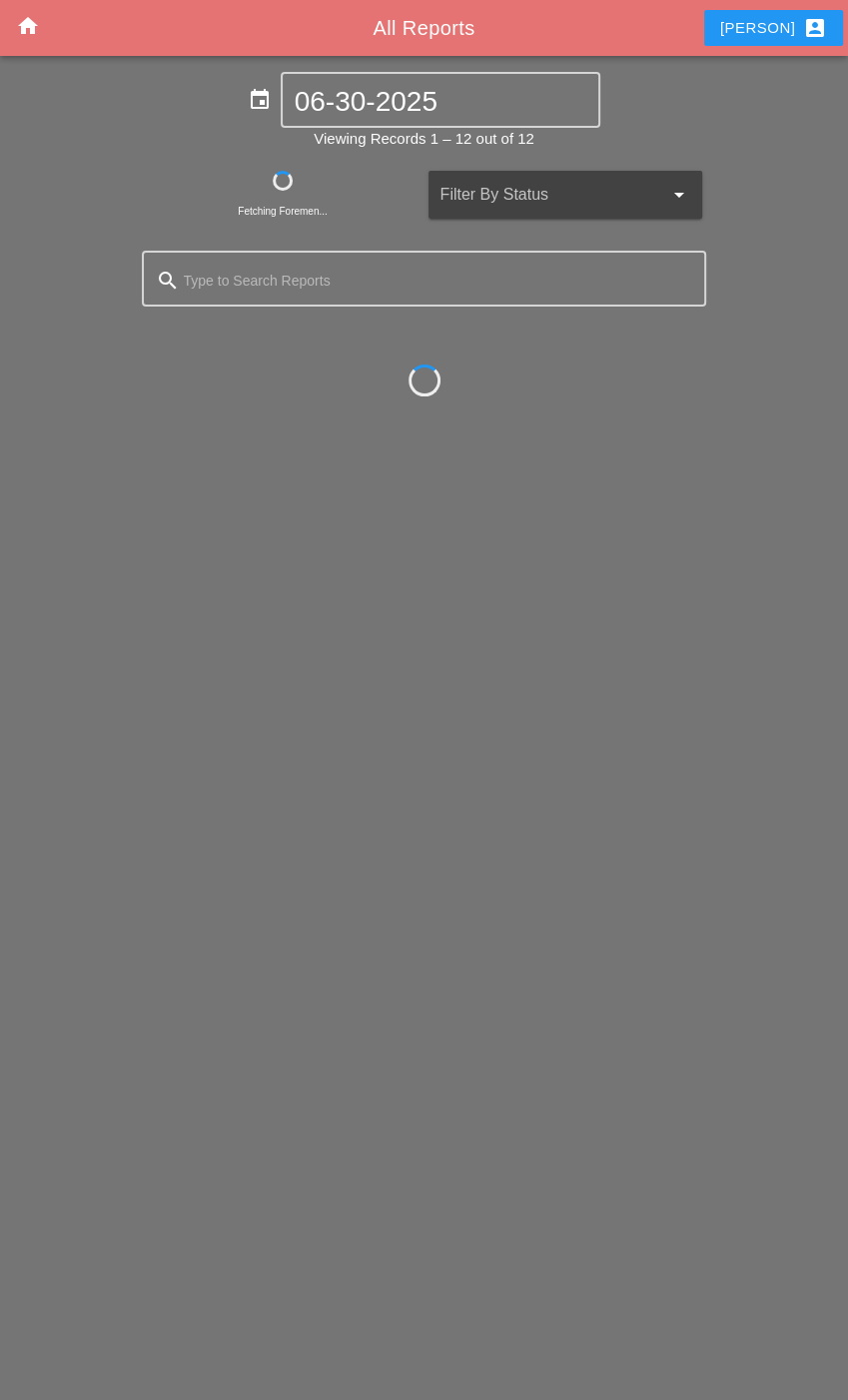 scroll, scrollTop: 0, scrollLeft: 0, axis: both 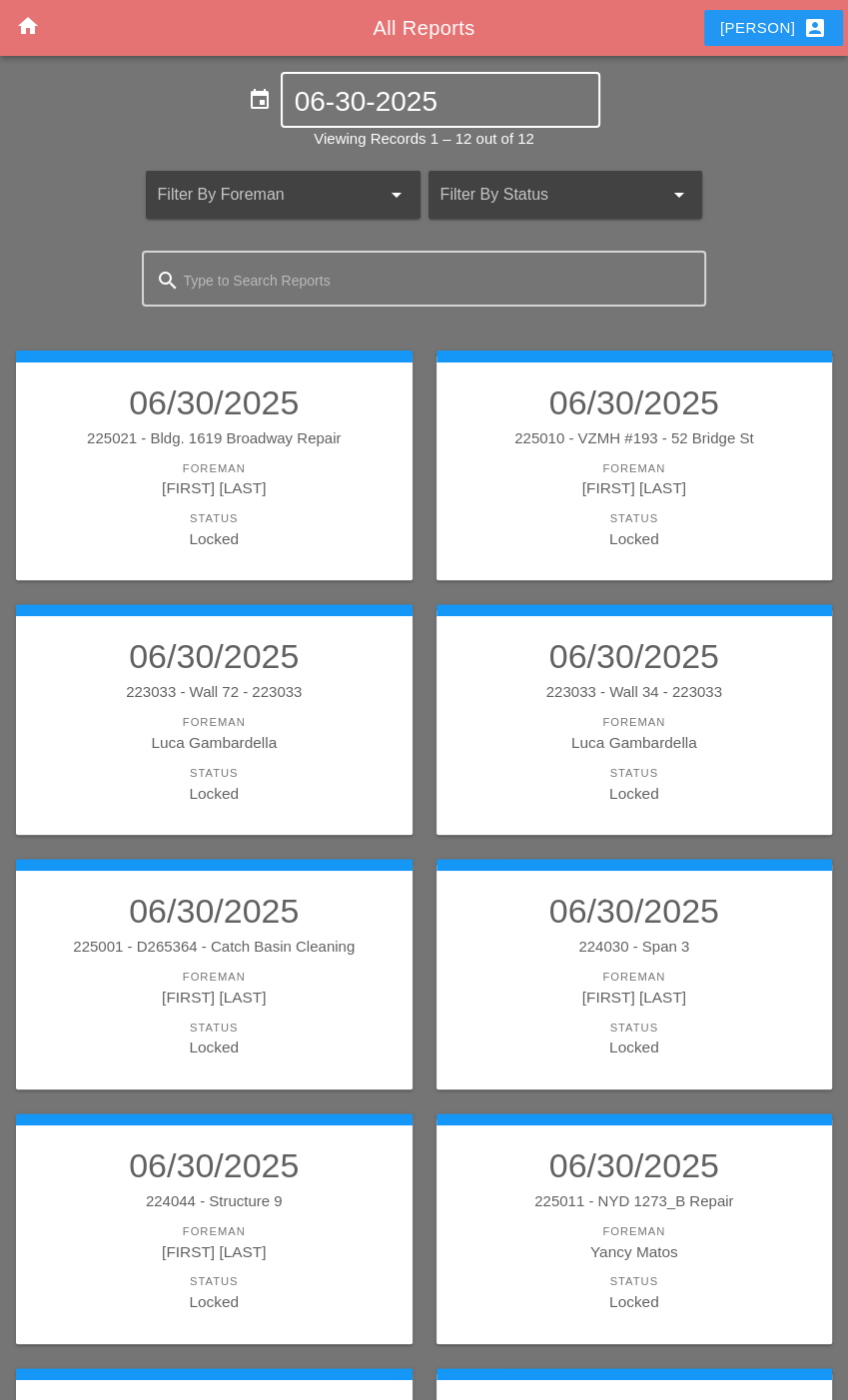 click on "06-30-2025" at bounding box center (440, 102) 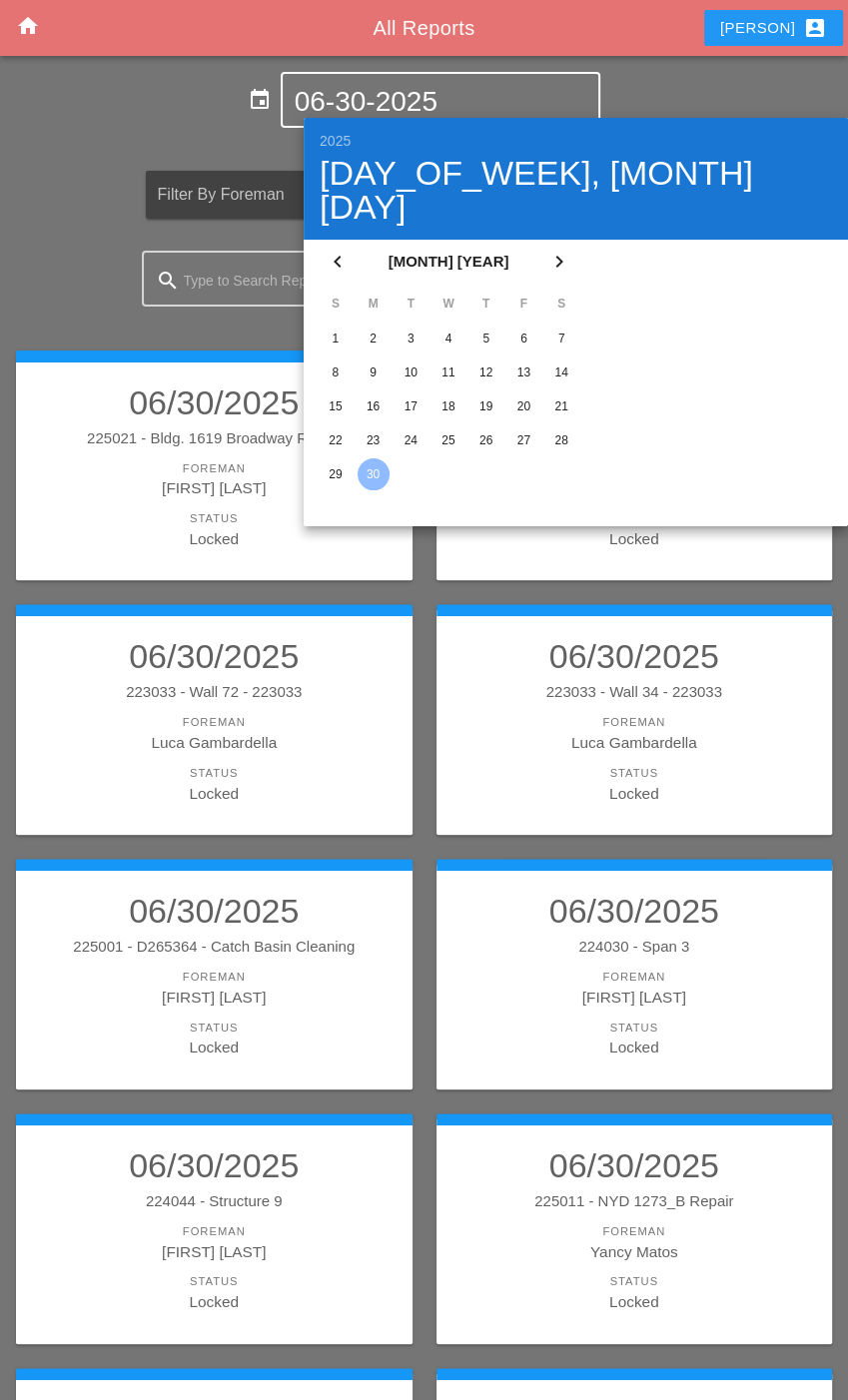 click on "chevron_right" at bounding box center [338, 262] 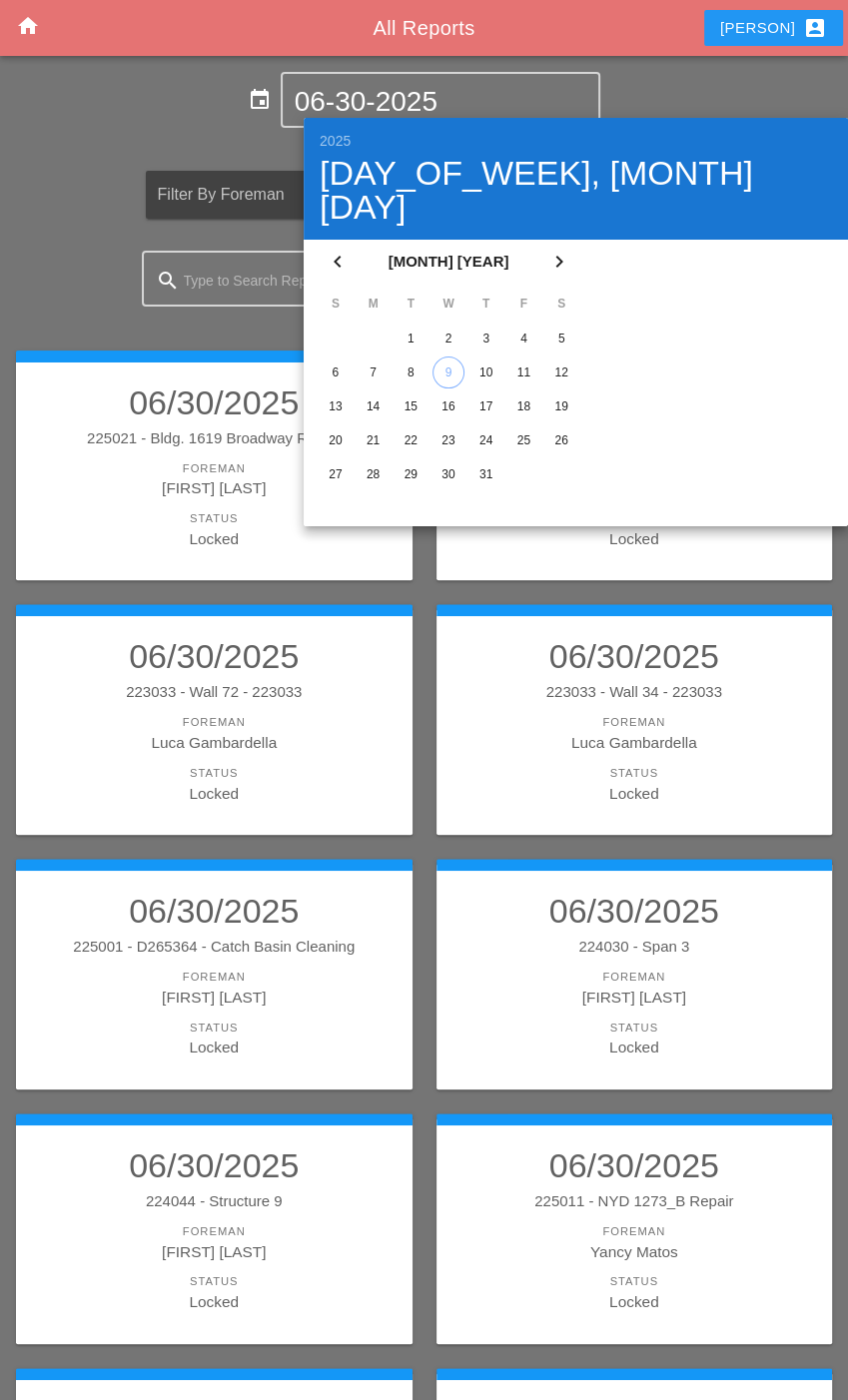 click on "1" at bounding box center (411, 339) 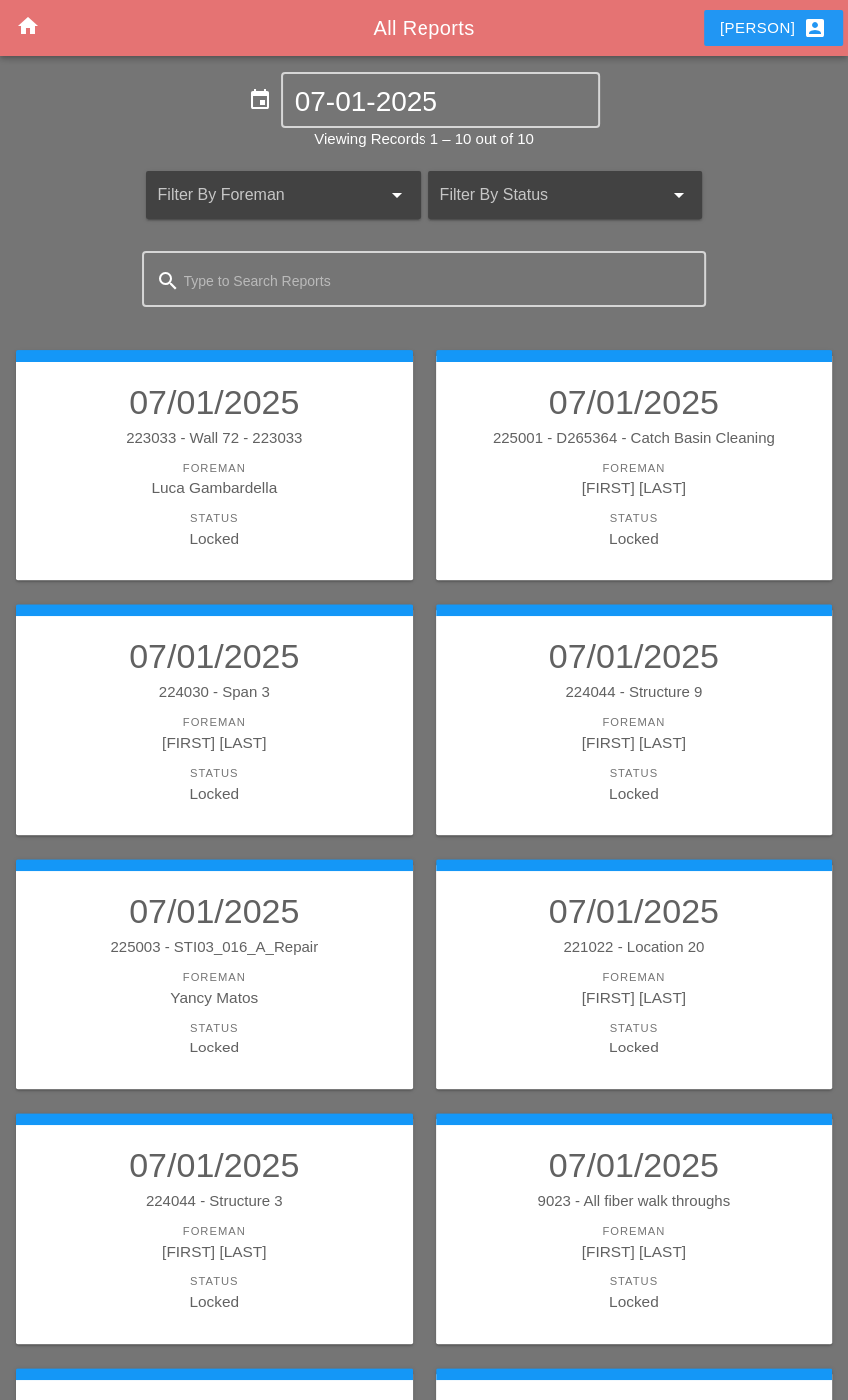 click on "Luca Gambardella" at bounding box center (214, 487) 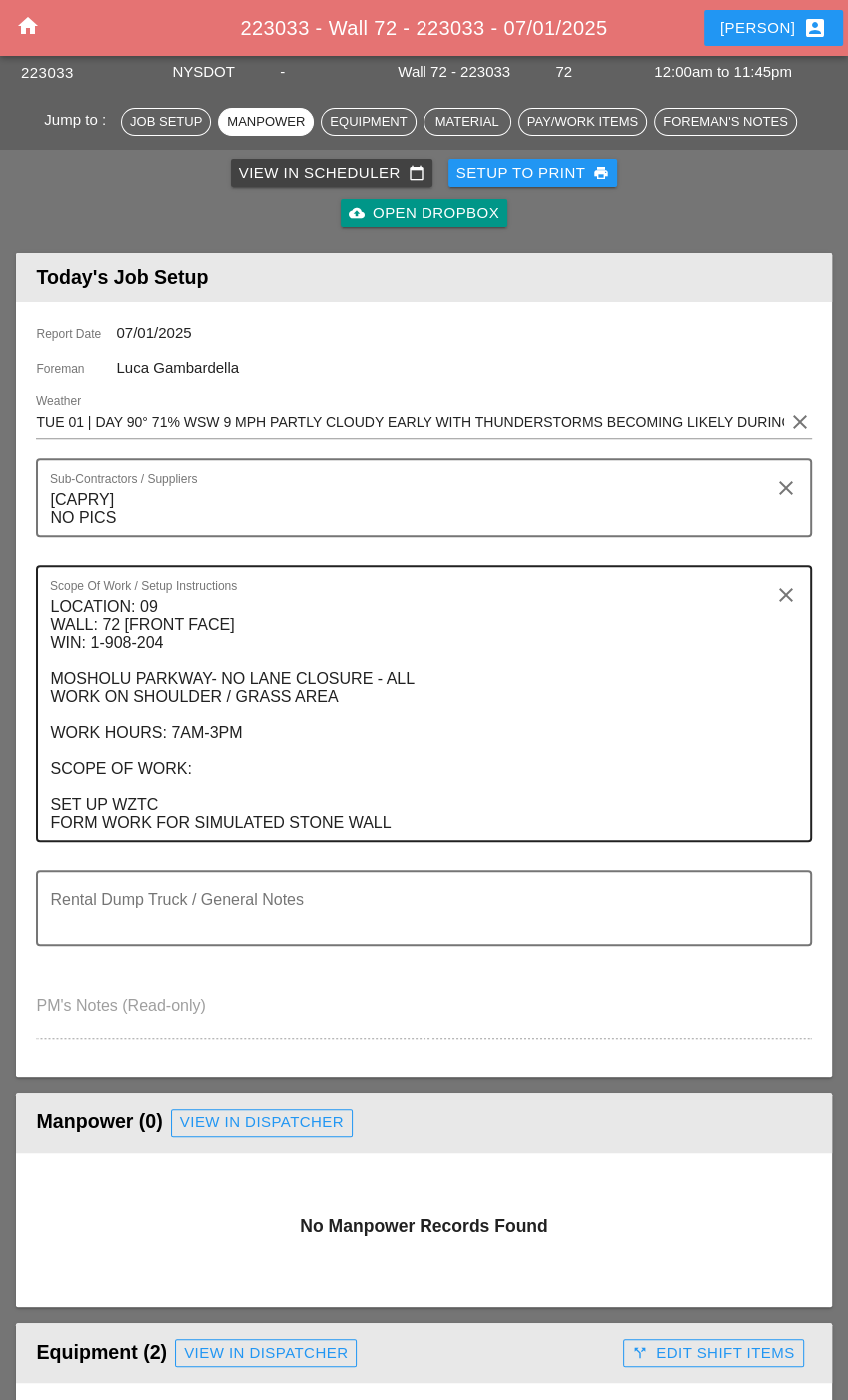 scroll, scrollTop: 100, scrollLeft: 0, axis: vertical 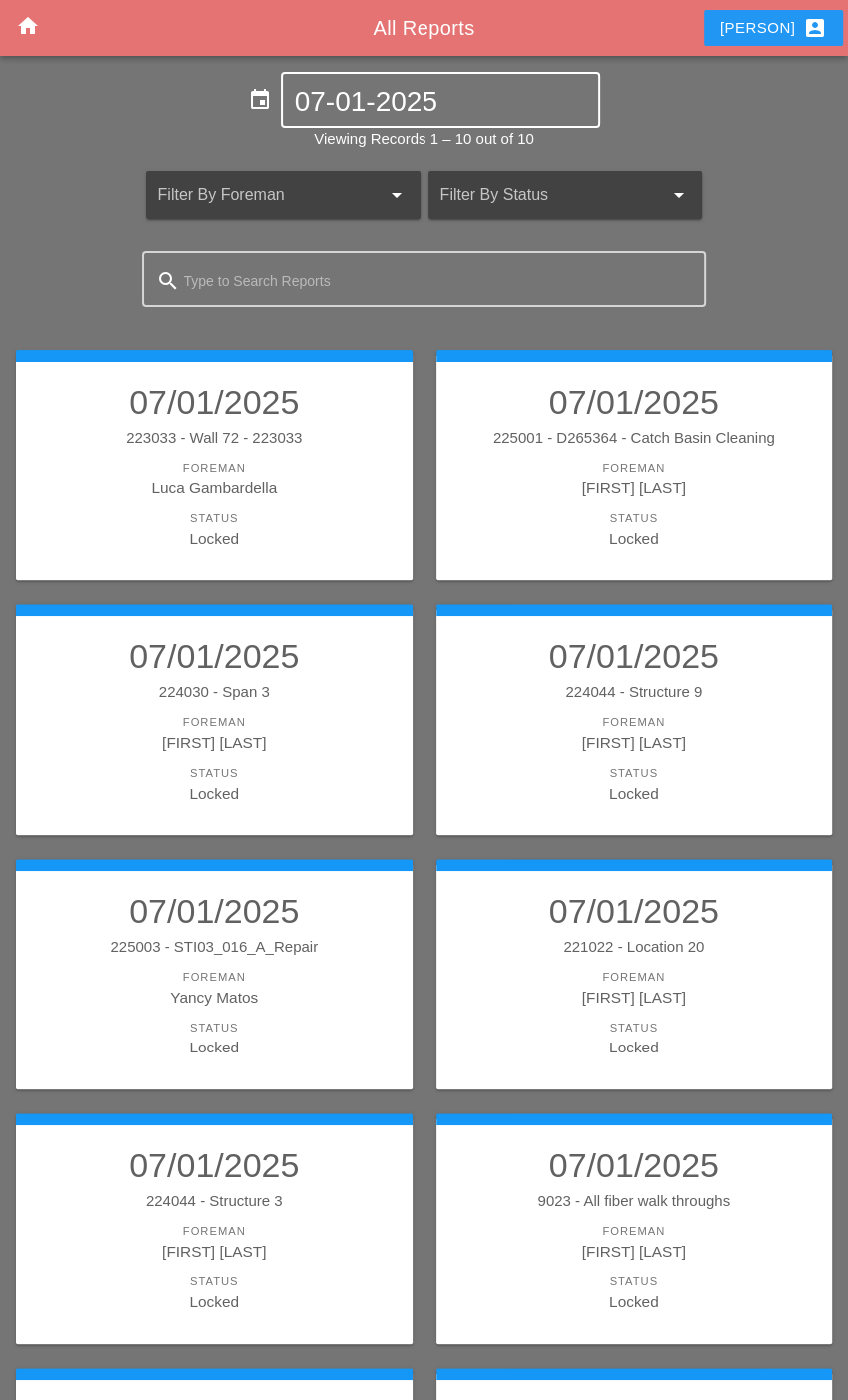 click on "07-01-2025" at bounding box center (440, 102) 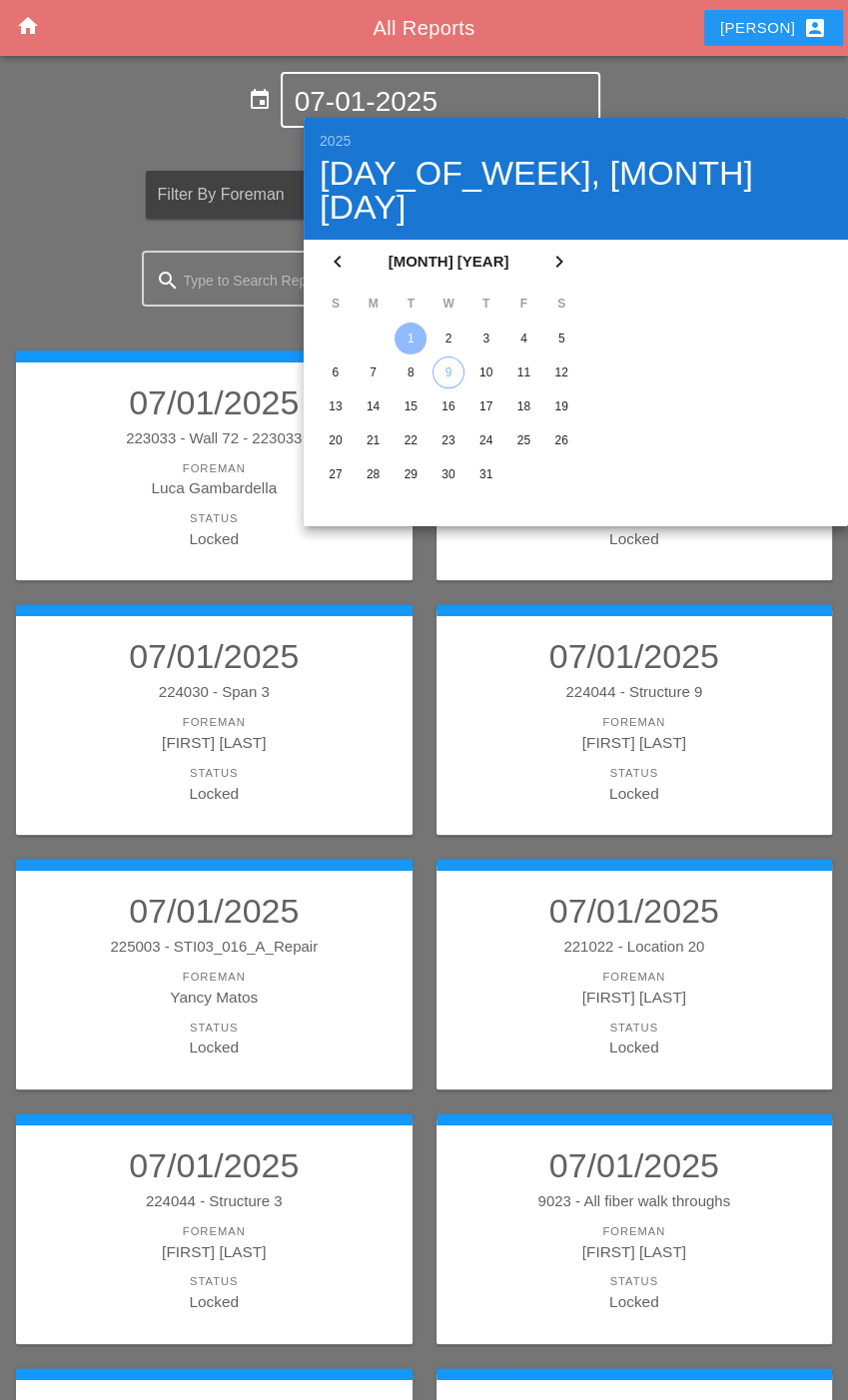click on "2" at bounding box center [448, 339] 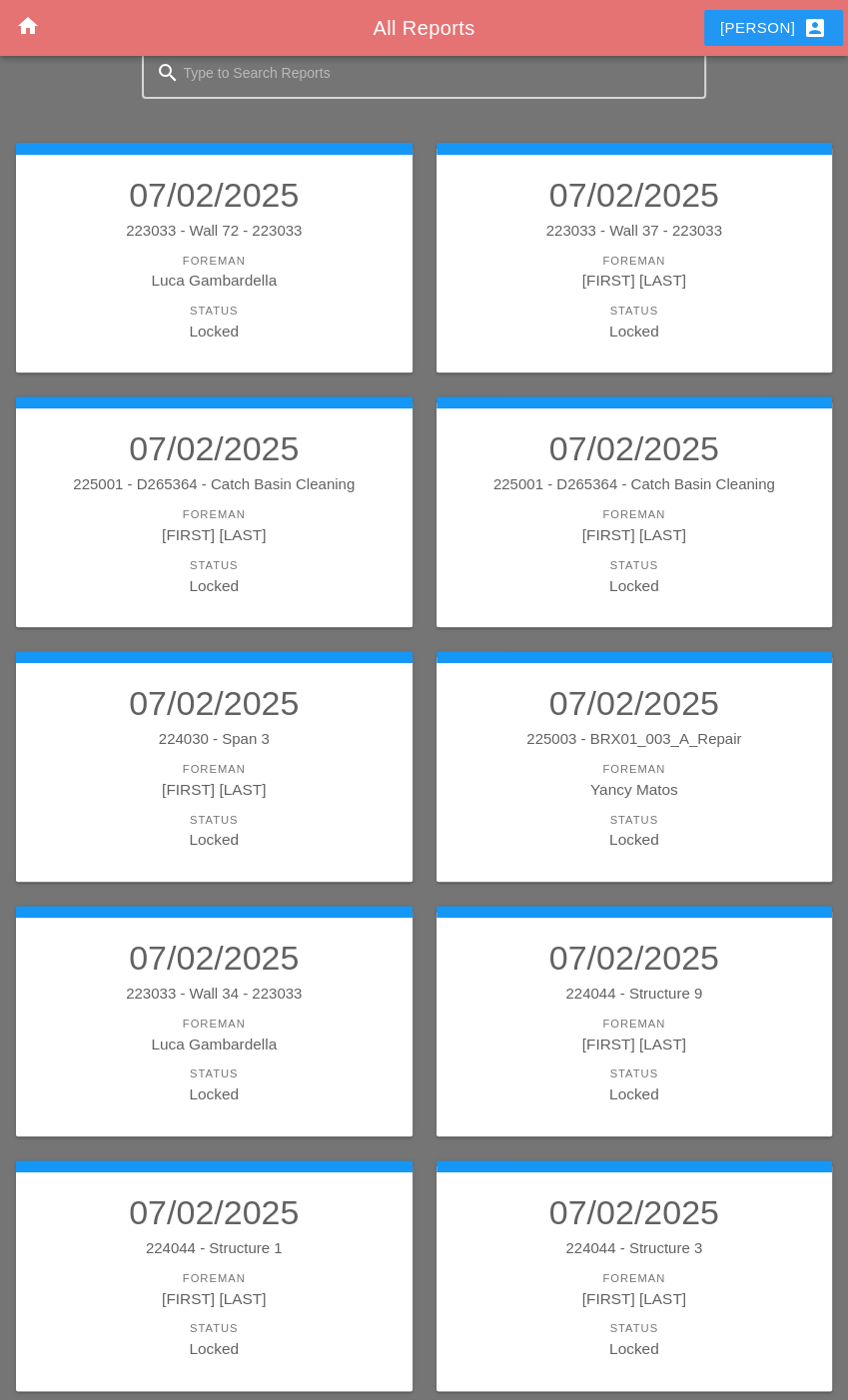 scroll, scrollTop: 300, scrollLeft: 0, axis: vertical 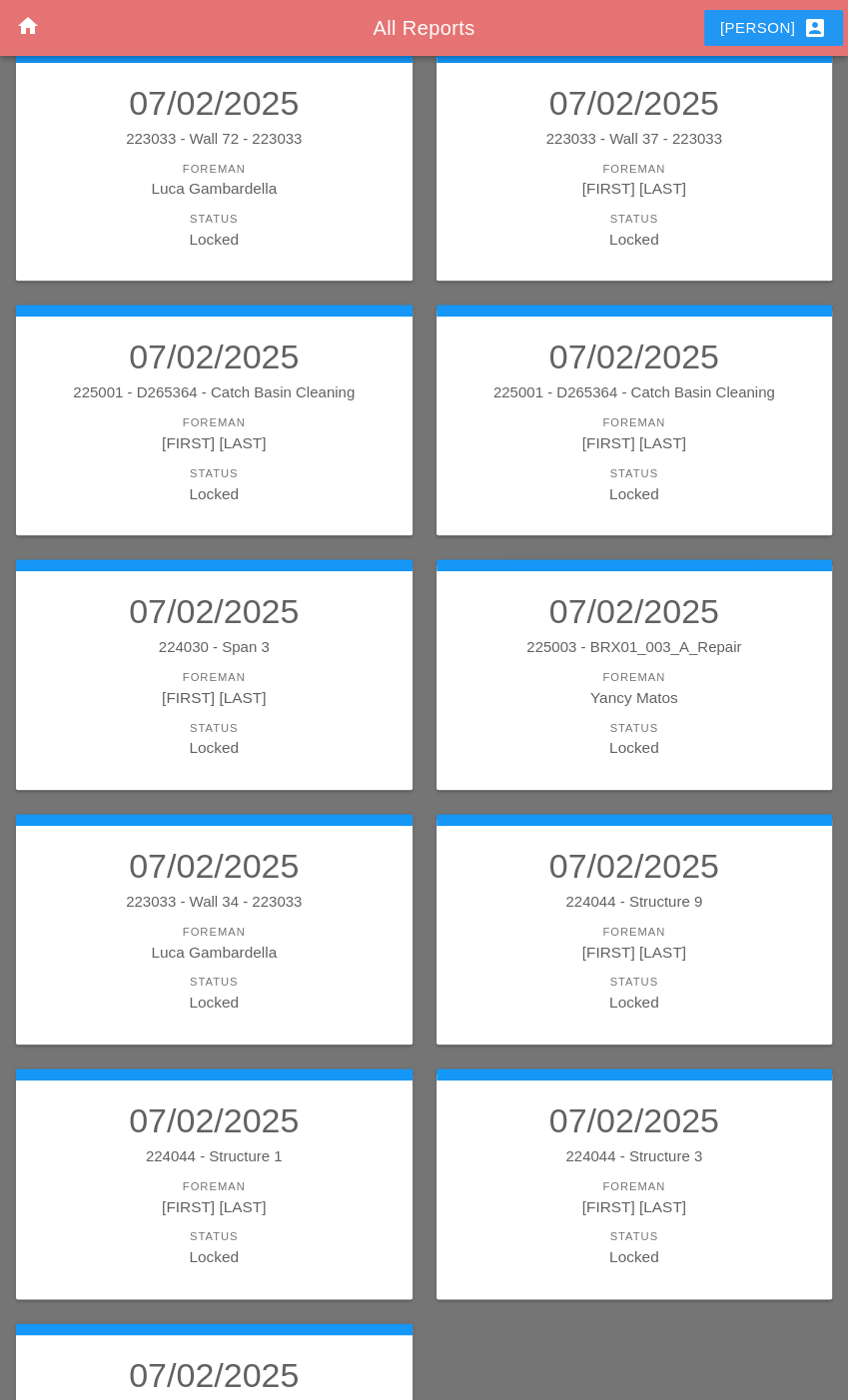 click on "Foreman" at bounding box center [214, 932] 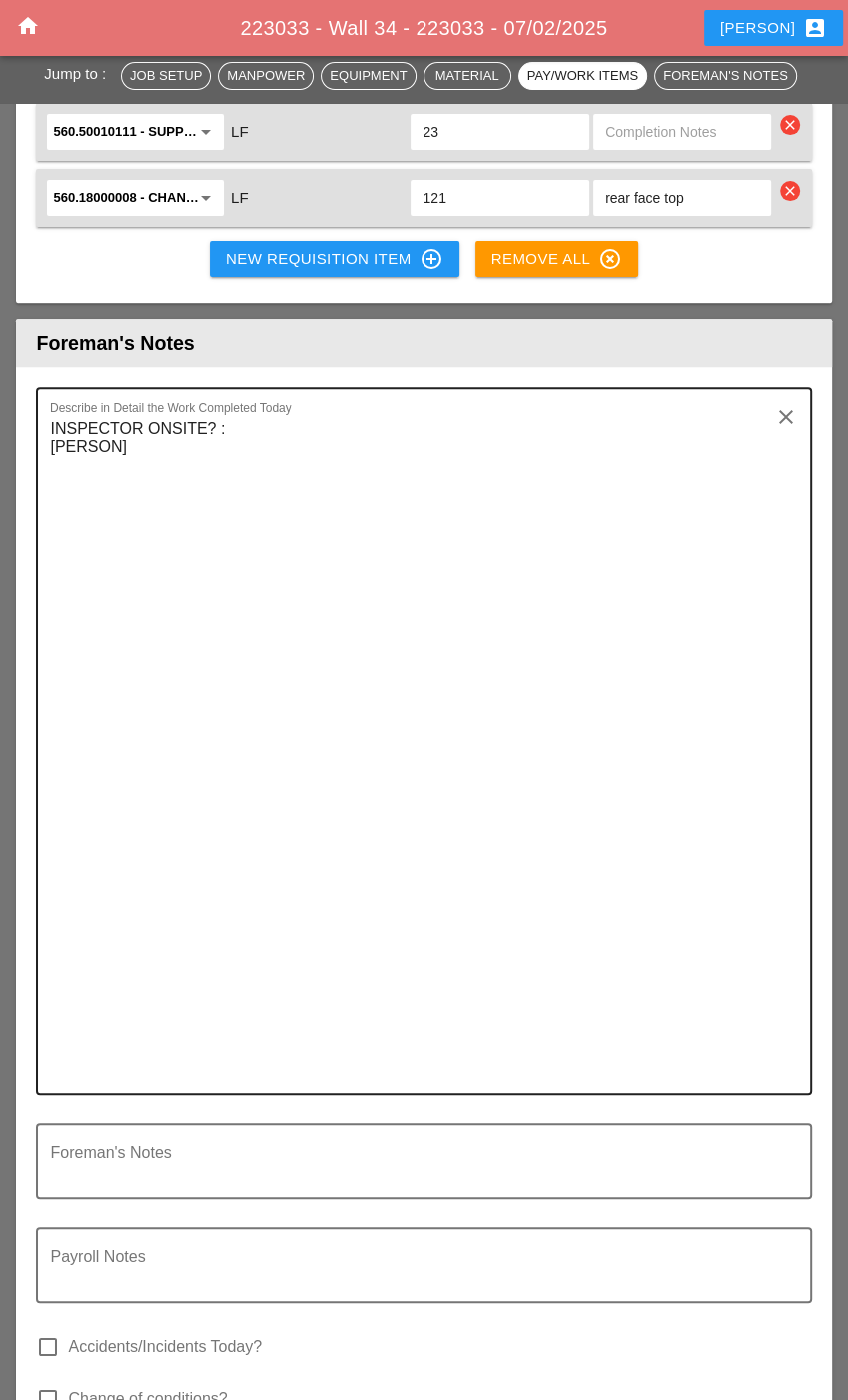 scroll, scrollTop: 4494, scrollLeft: 0, axis: vertical 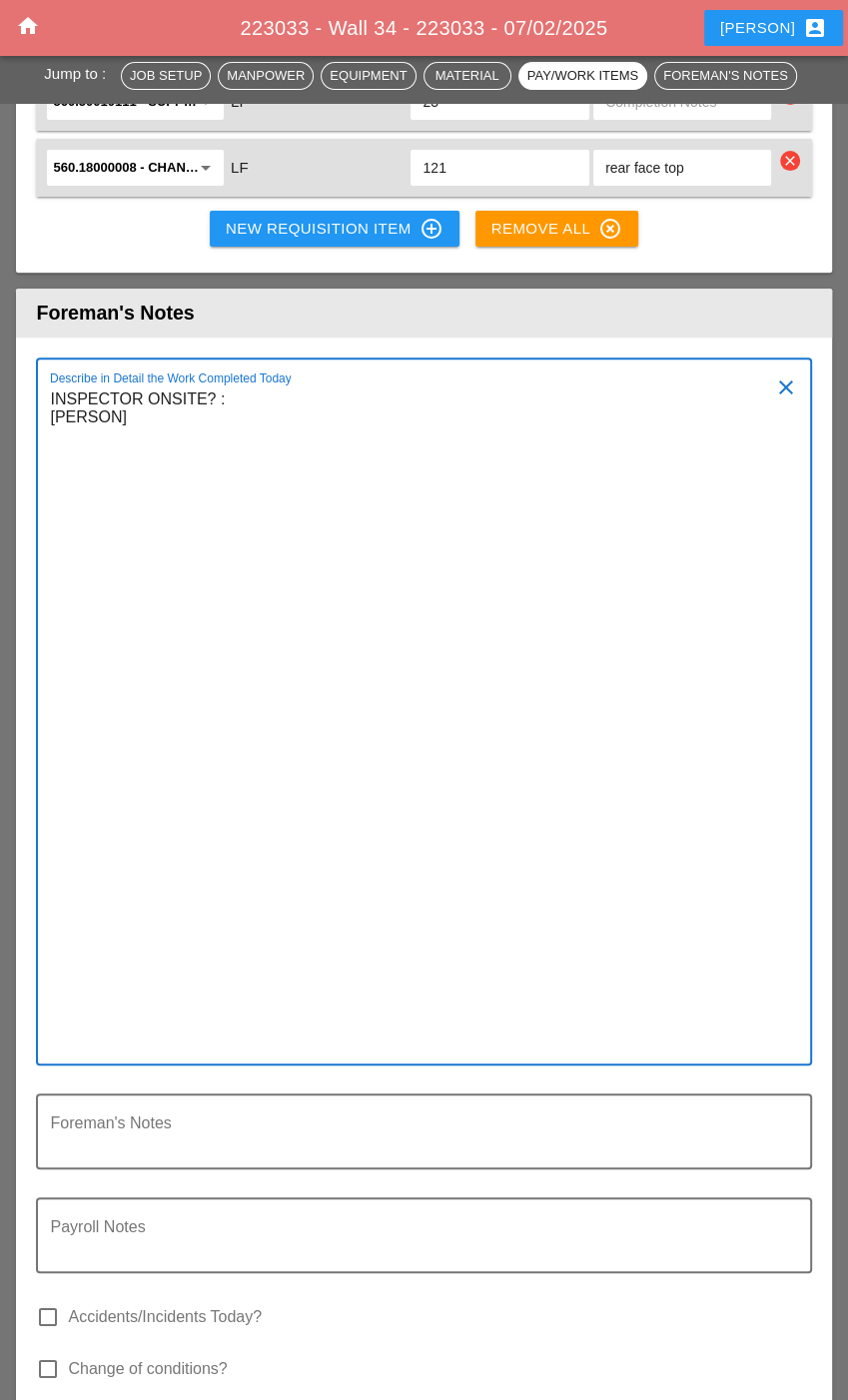 click on "INSPECTOR ONSITE? :
[PERSON]" at bounding box center (416, 723) 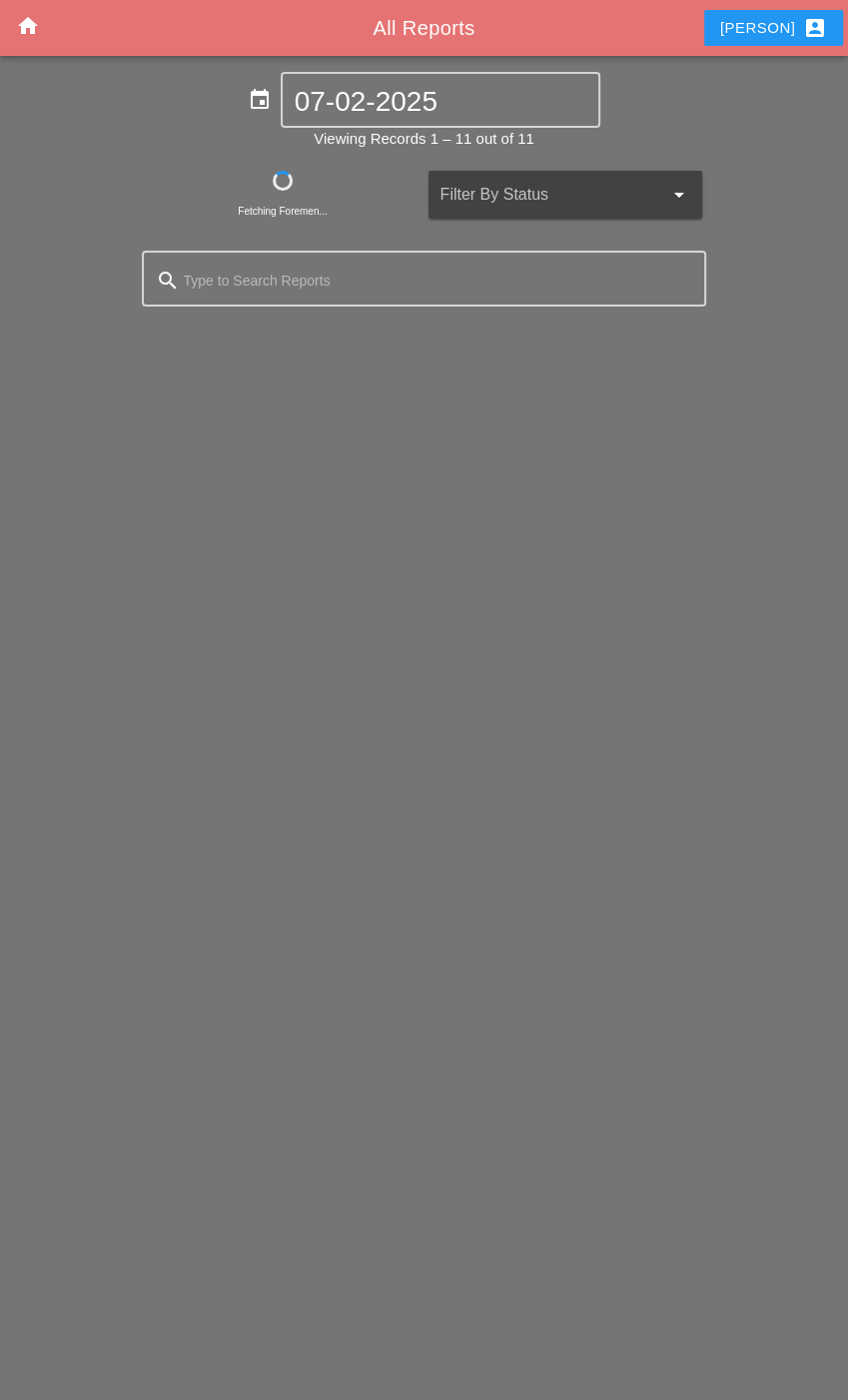 scroll, scrollTop: 0, scrollLeft: 0, axis: both 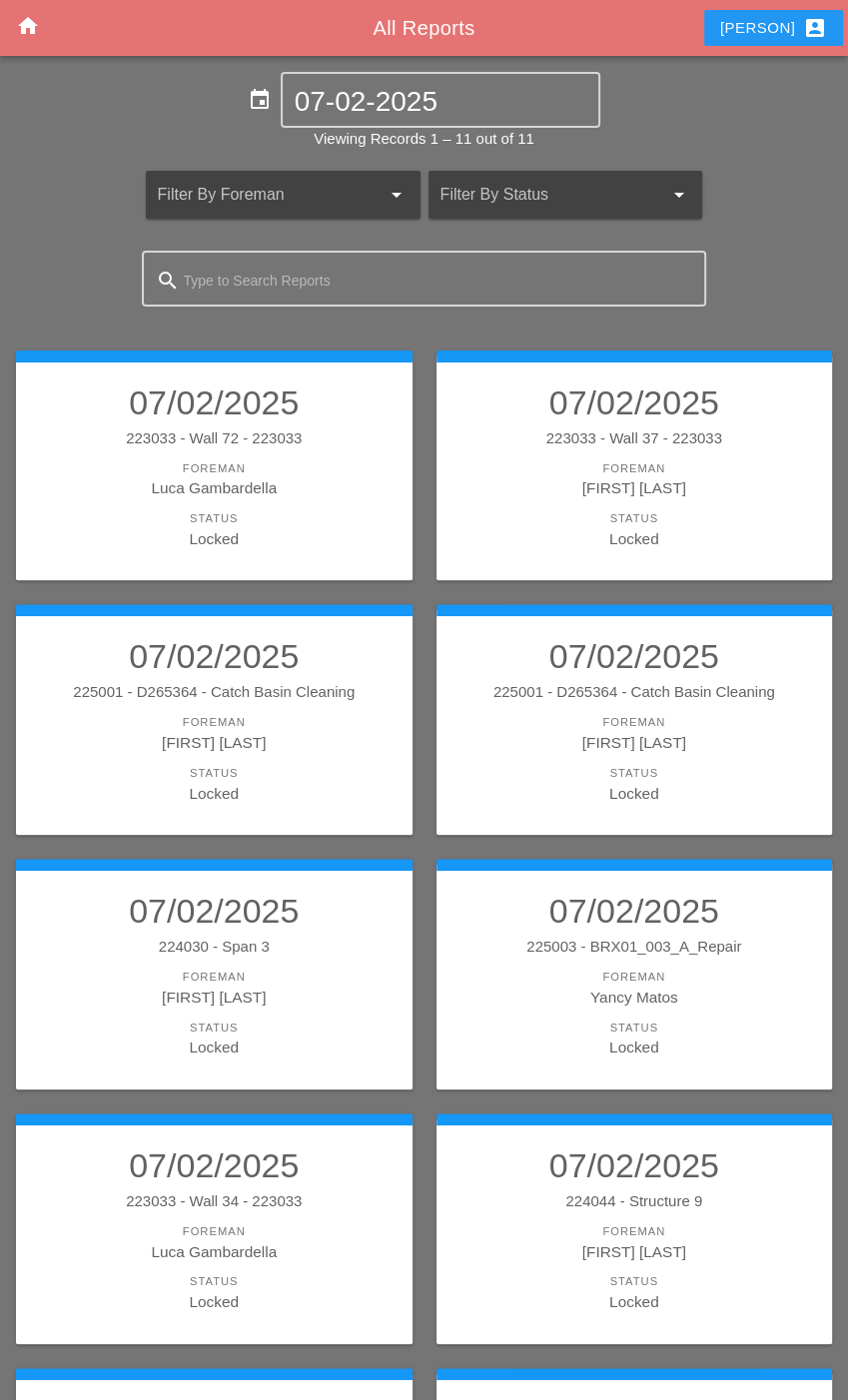 click on "[DATE] [NUMBER] - Wall [NUMBER] - [NUMBER] Foreman [PERSON] Status Locked" at bounding box center [214, 466] 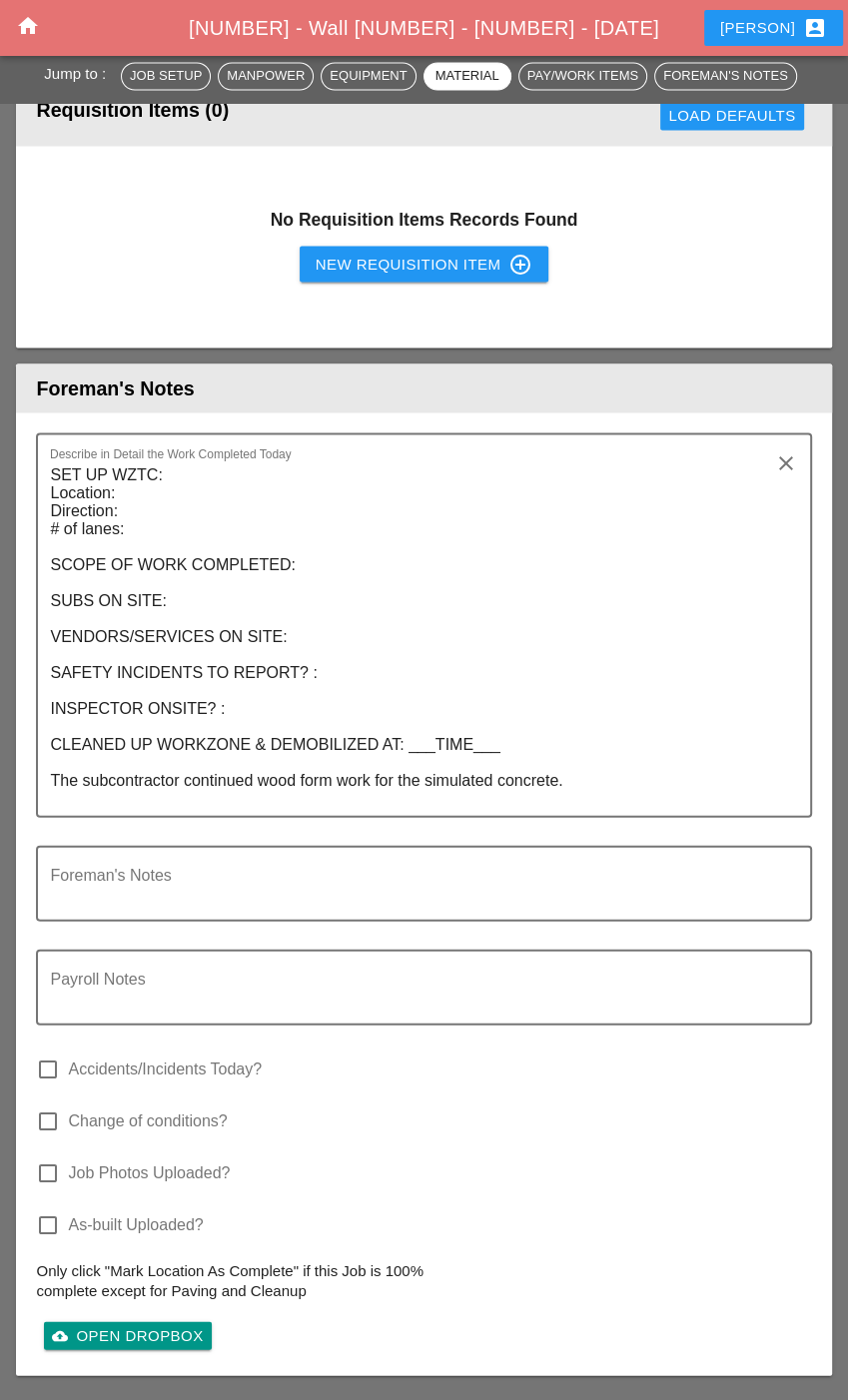 scroll, scrollTop: 1933, scrollLeft: 0, axis: vertical 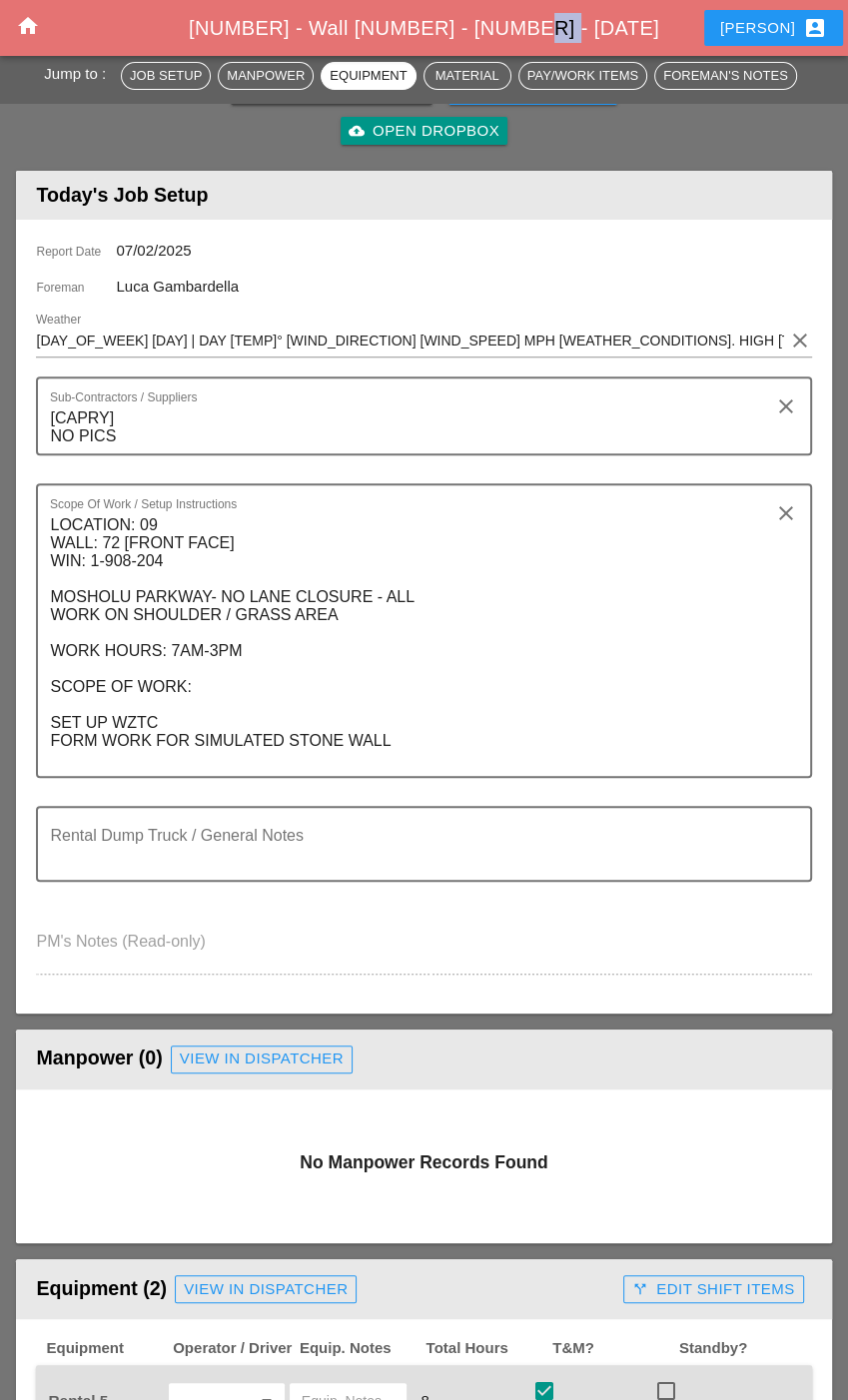 drag, startPoint x: 583, startPoint y: 9, endPoint x: 551, endPoint y: 33, distance: 40 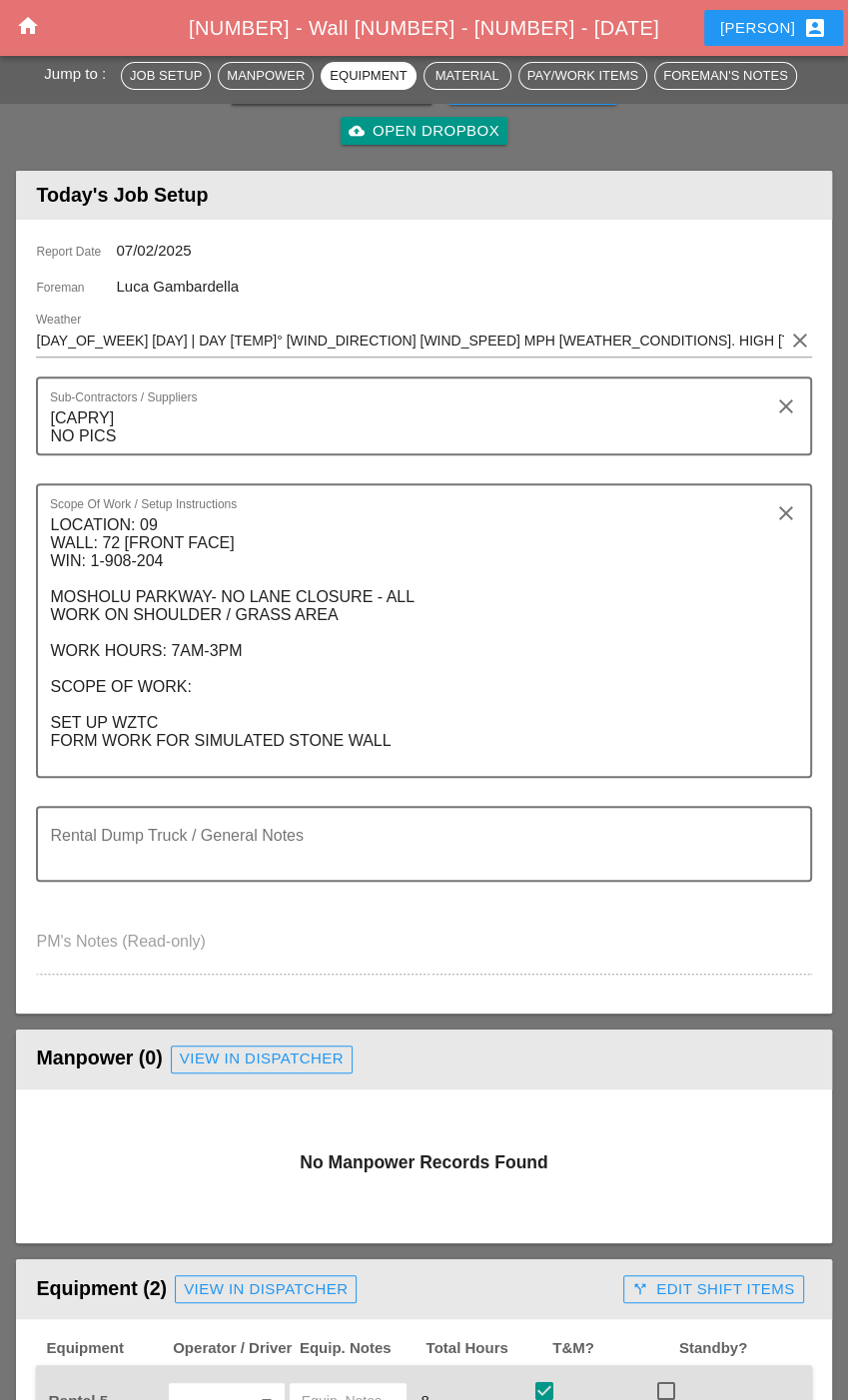 click on "Manpower (0)  View in Dispatcher  - All Workers Must Show up 15 Minutes Before Start Time!" at bounding box center (424, 1059) 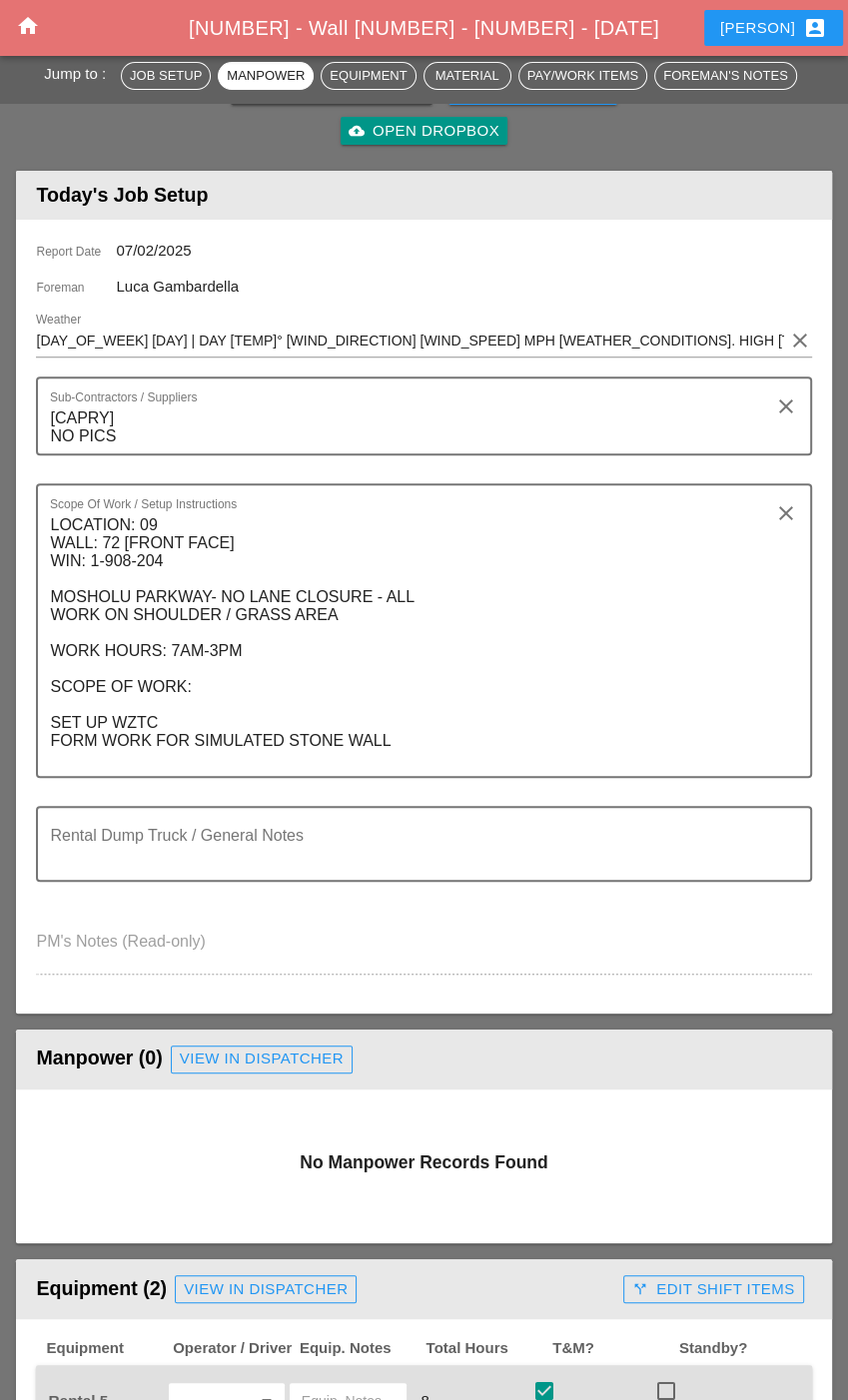 scroll, scrollTop: 0, scrollLeft: 0, axis: both 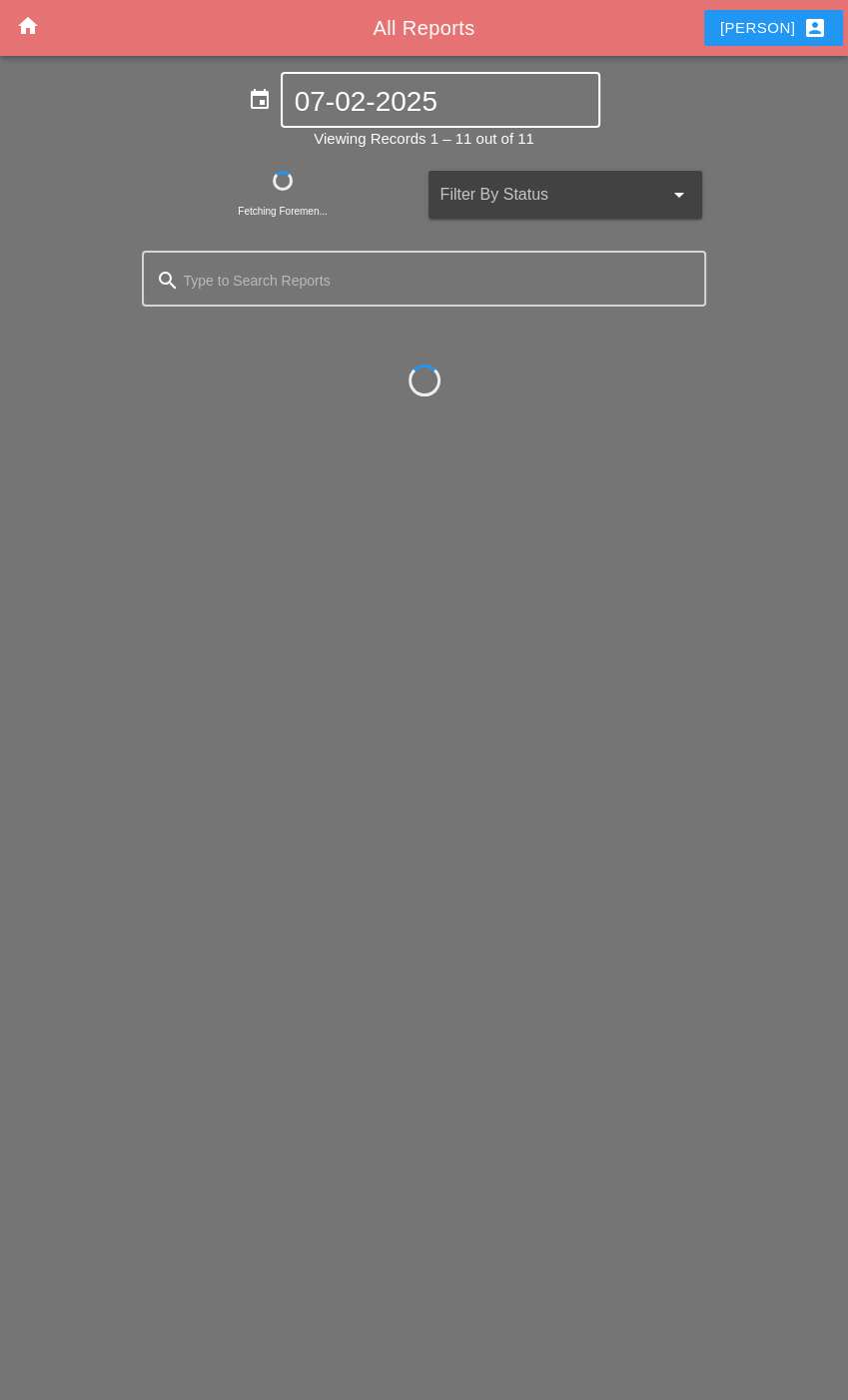 click on "07-02-2025" at bounding box center (440, 100) 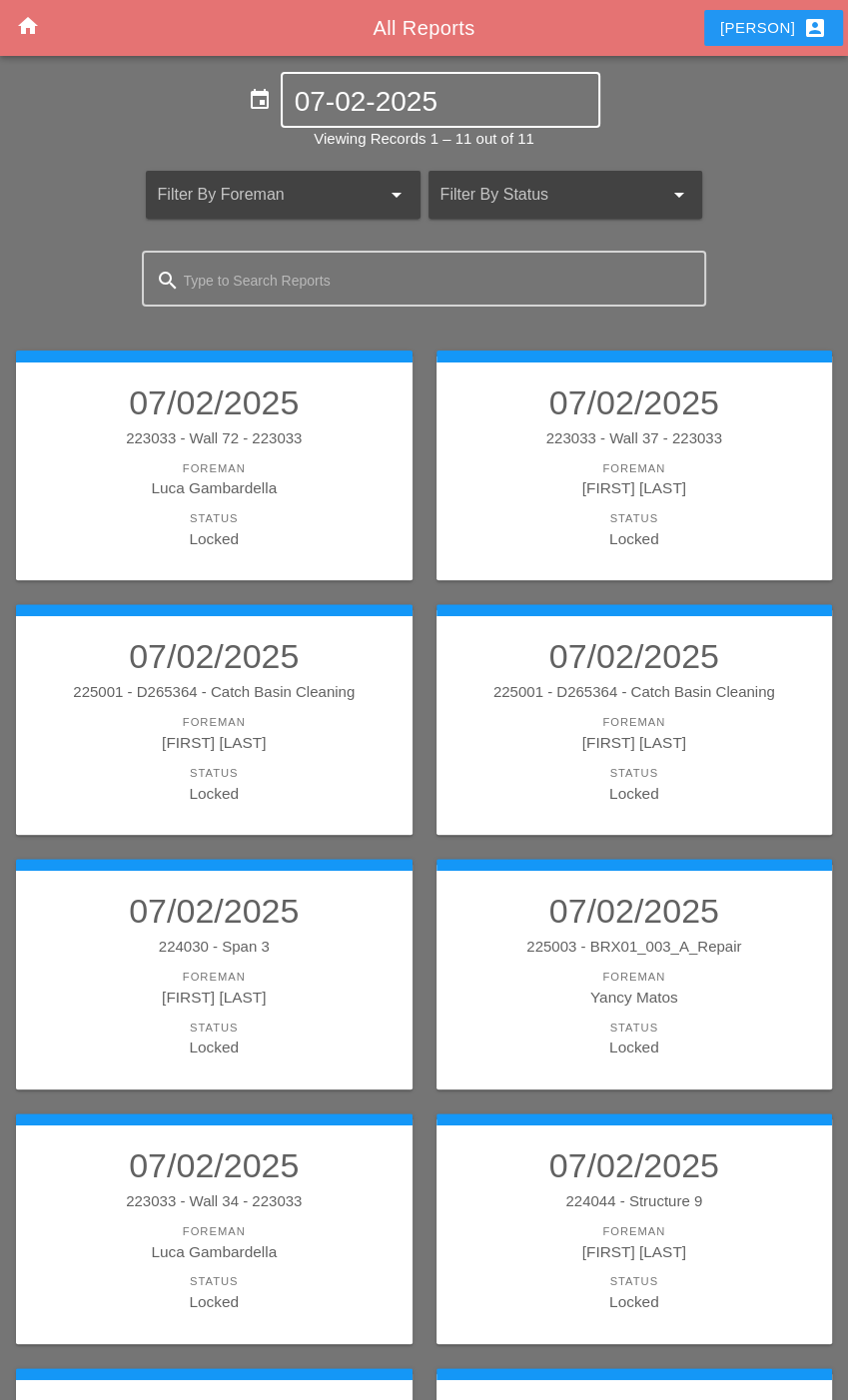 click on "07-02-2025" at bounding box center (440, 100) 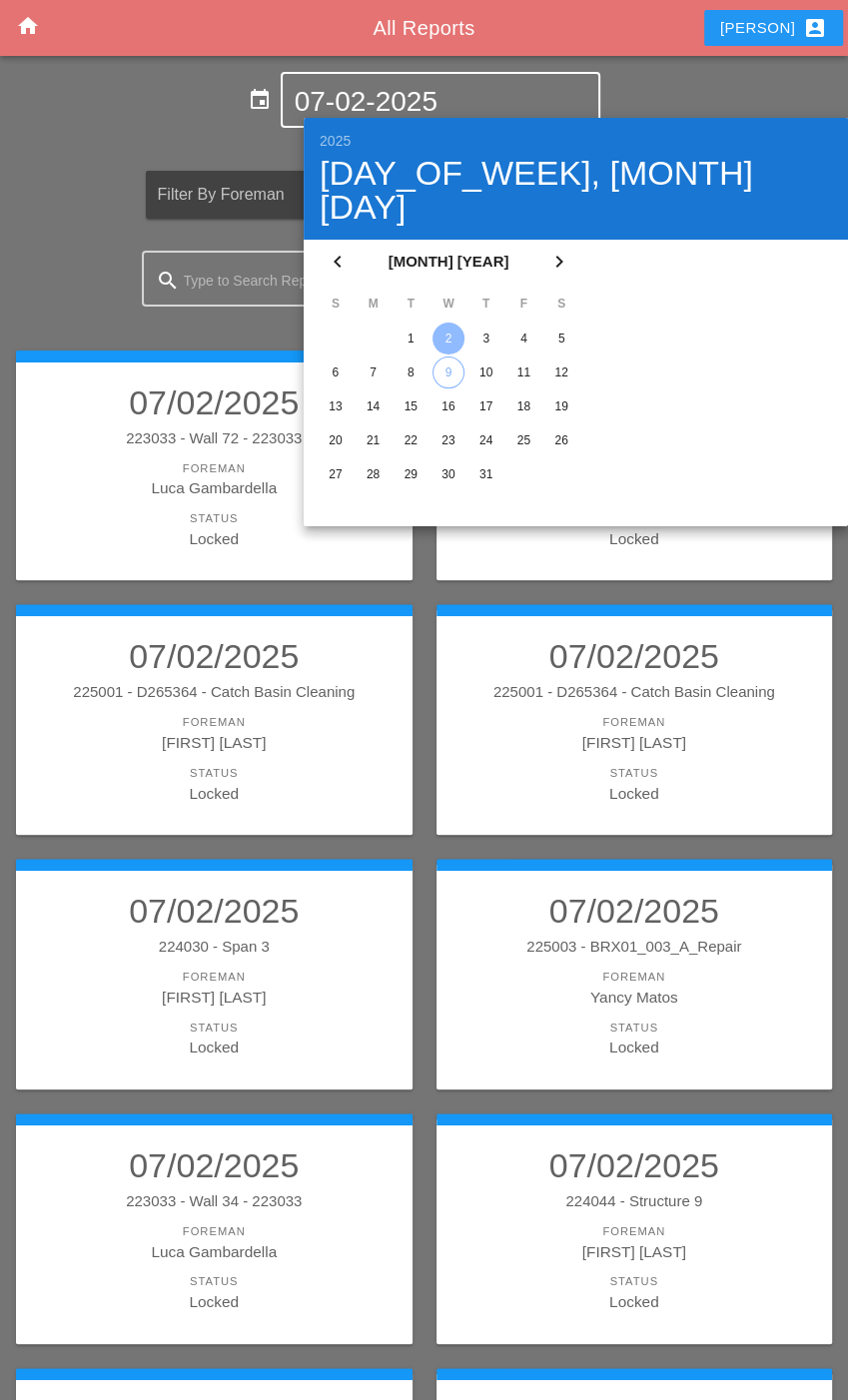 click on "7" at bounding box center (411, 339) 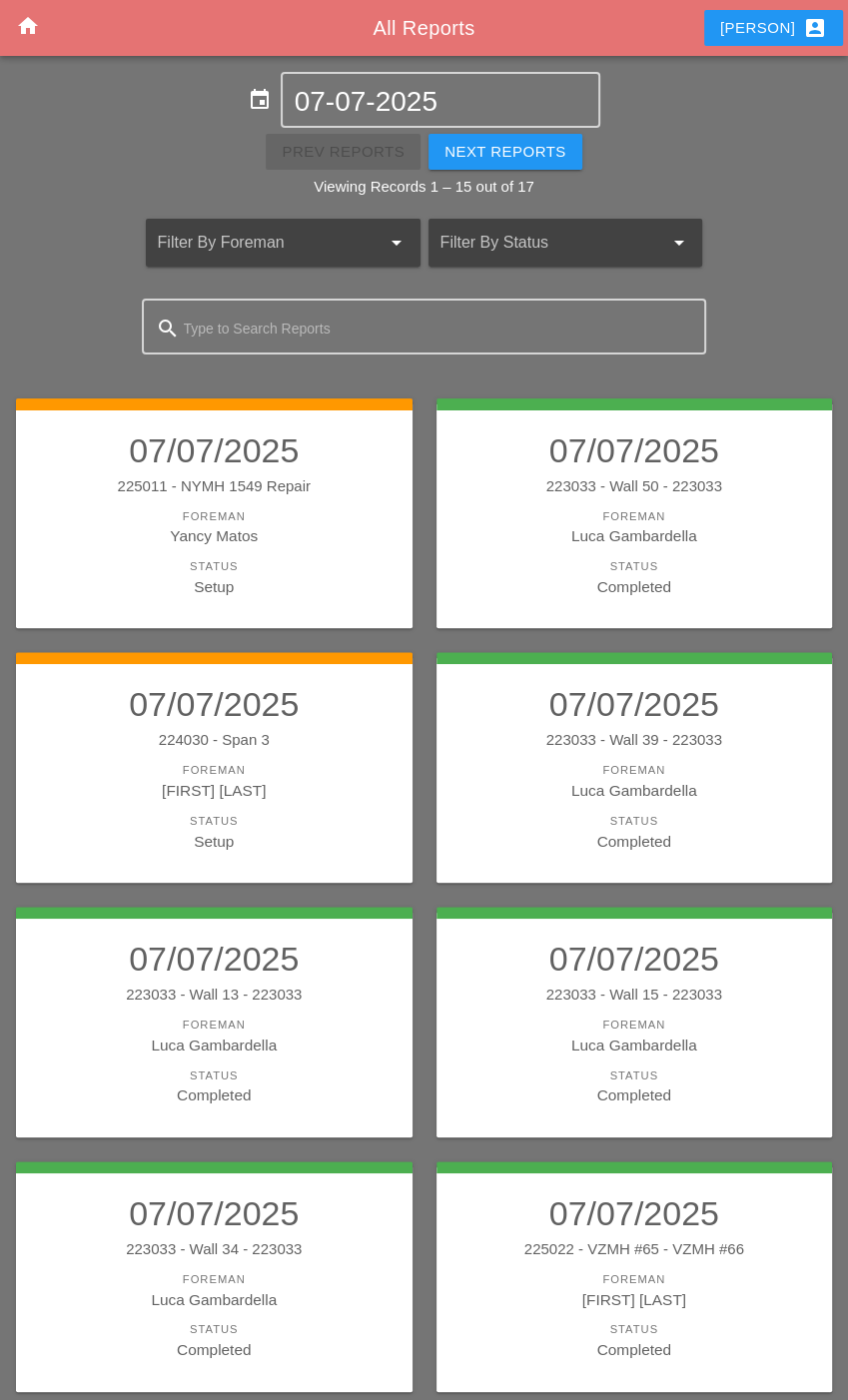 click on "Foreman" at bounding box center [214, 1279] 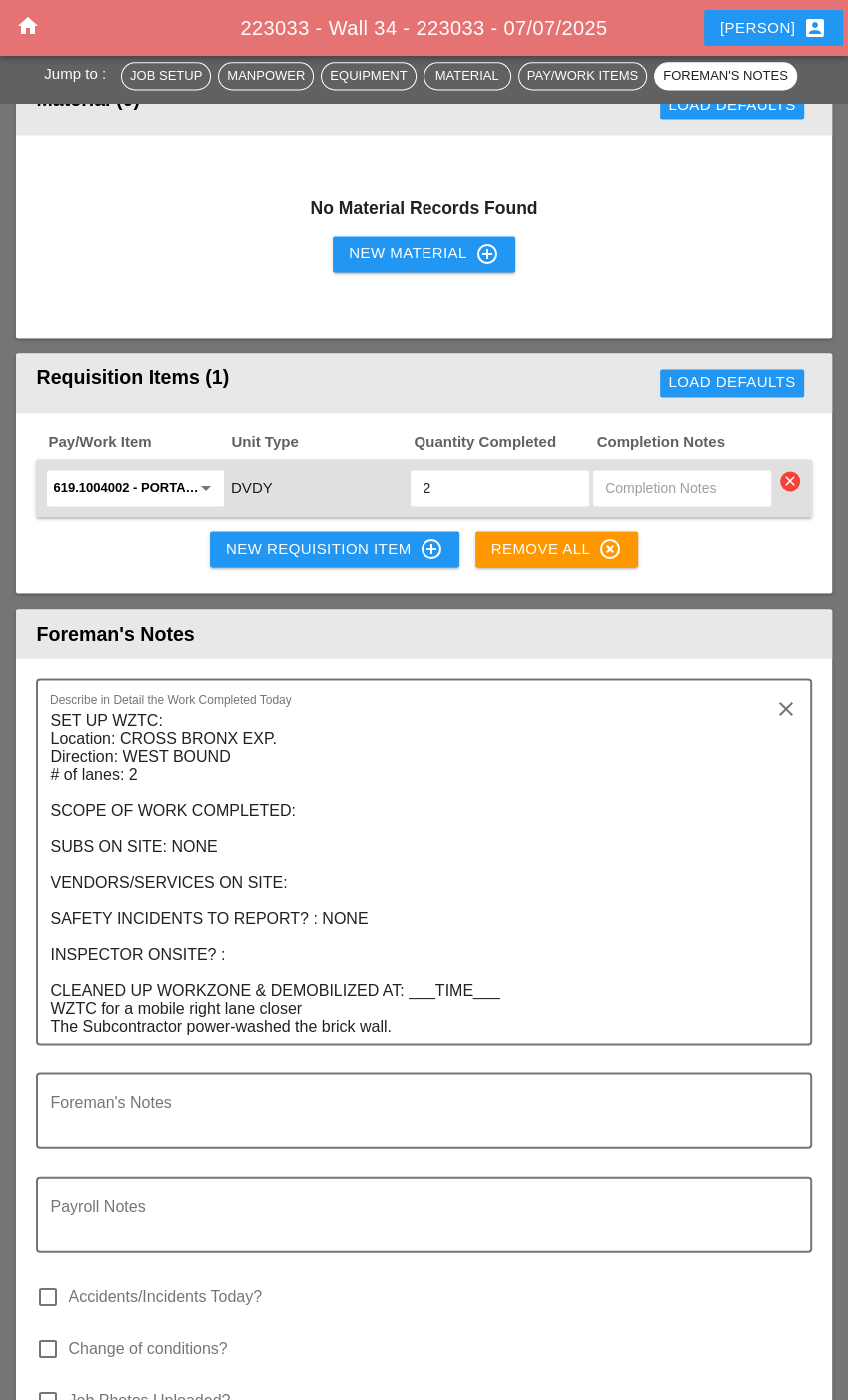 scroll, scrollTop: 1482, scrollLeft: 0, axis: vertical 